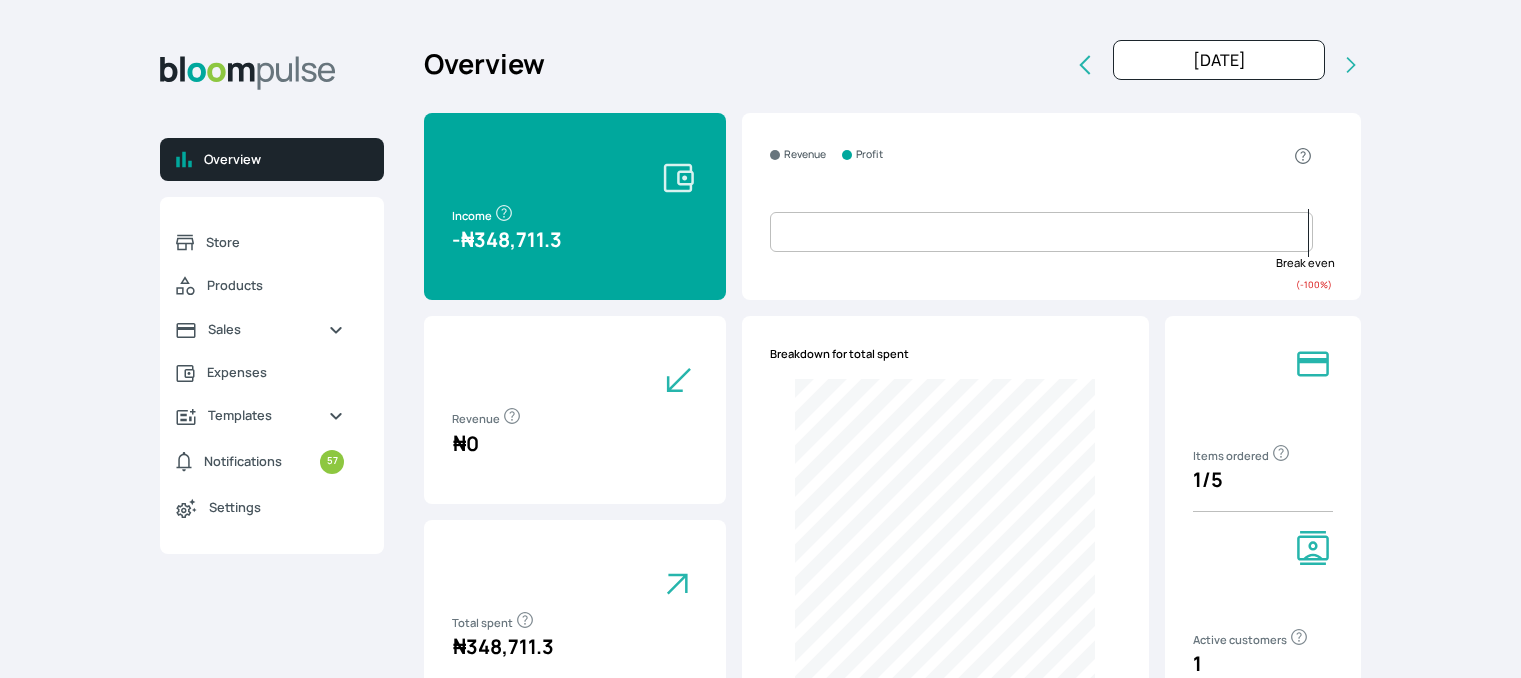 select on "2025" 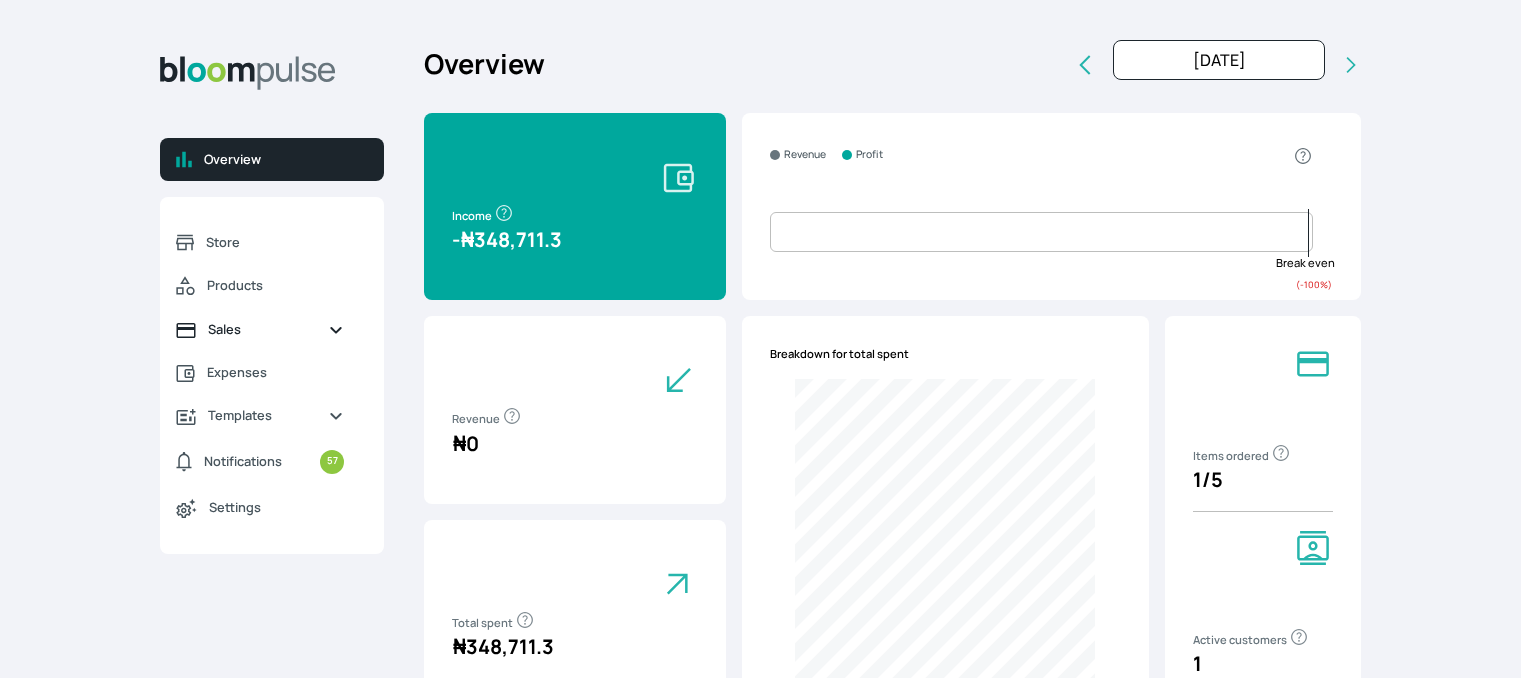 scroll, scrollTop: 0, scrollLeft: 0, axis: both 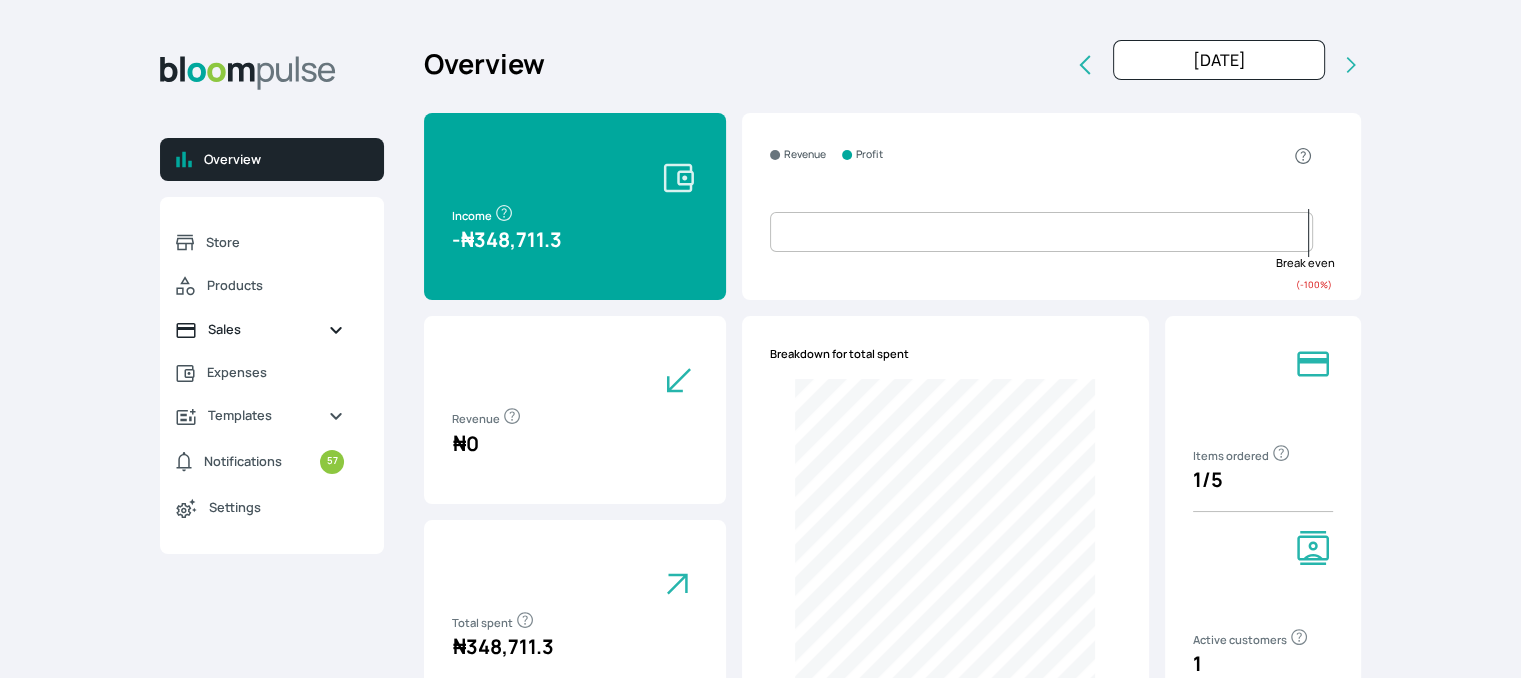 click on "Sales" at bounding box center (260, 329) 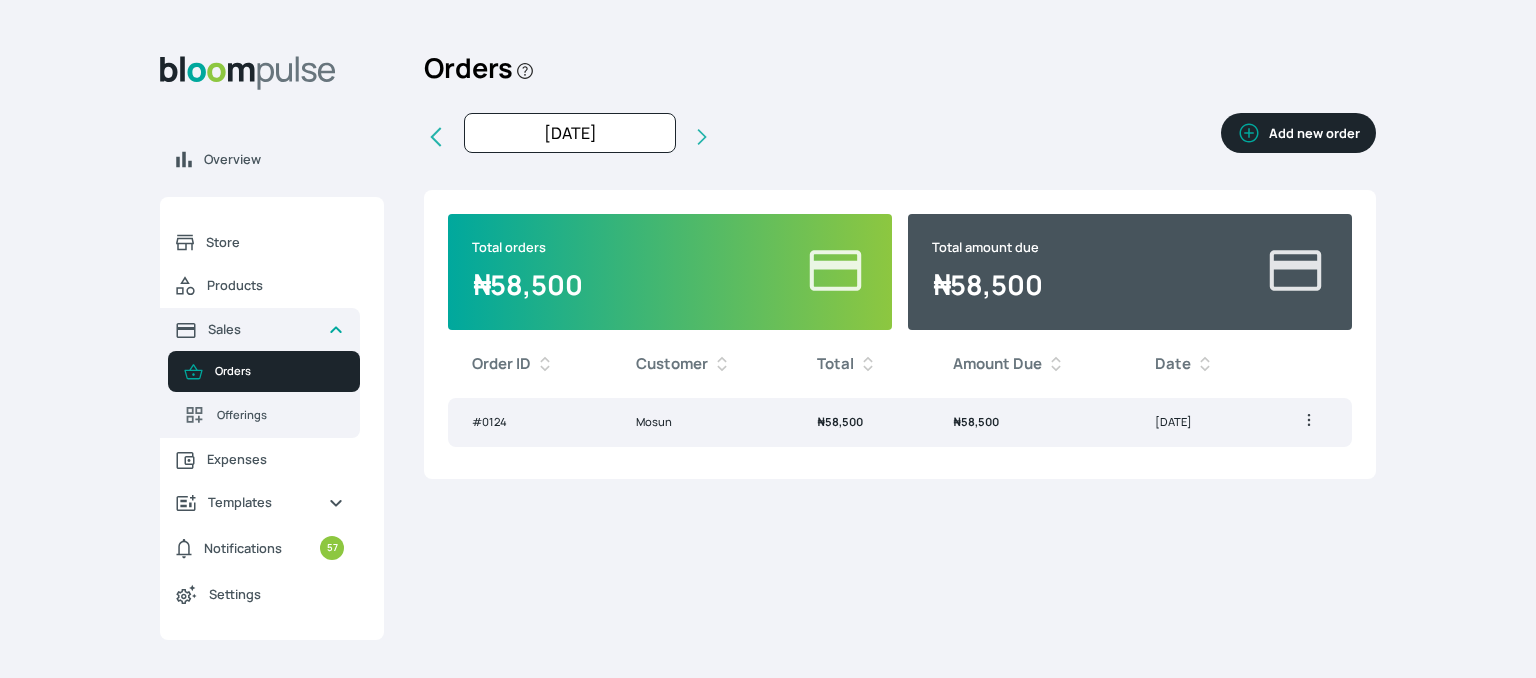 click on "Mosun" at bounding box center (702, 422) 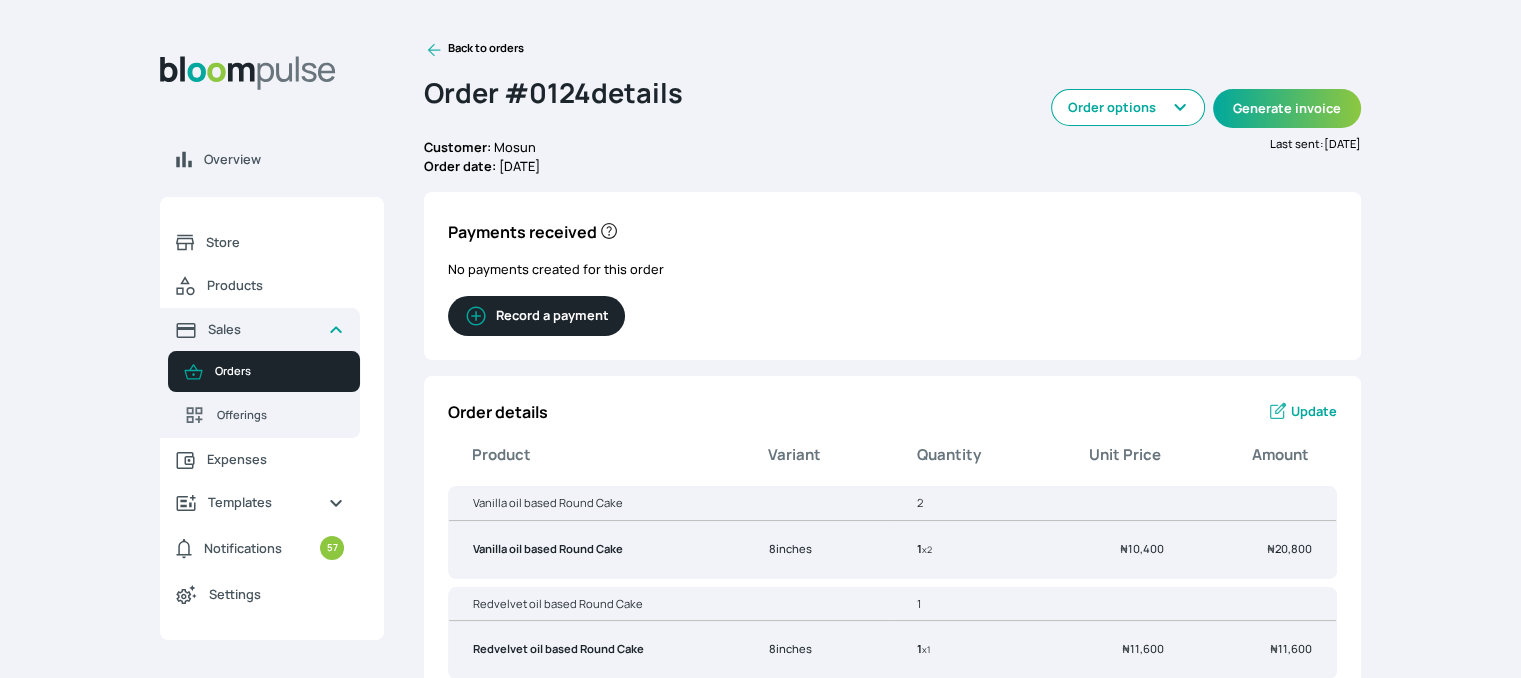 click on "Update" at bounding box center (1314, 411) 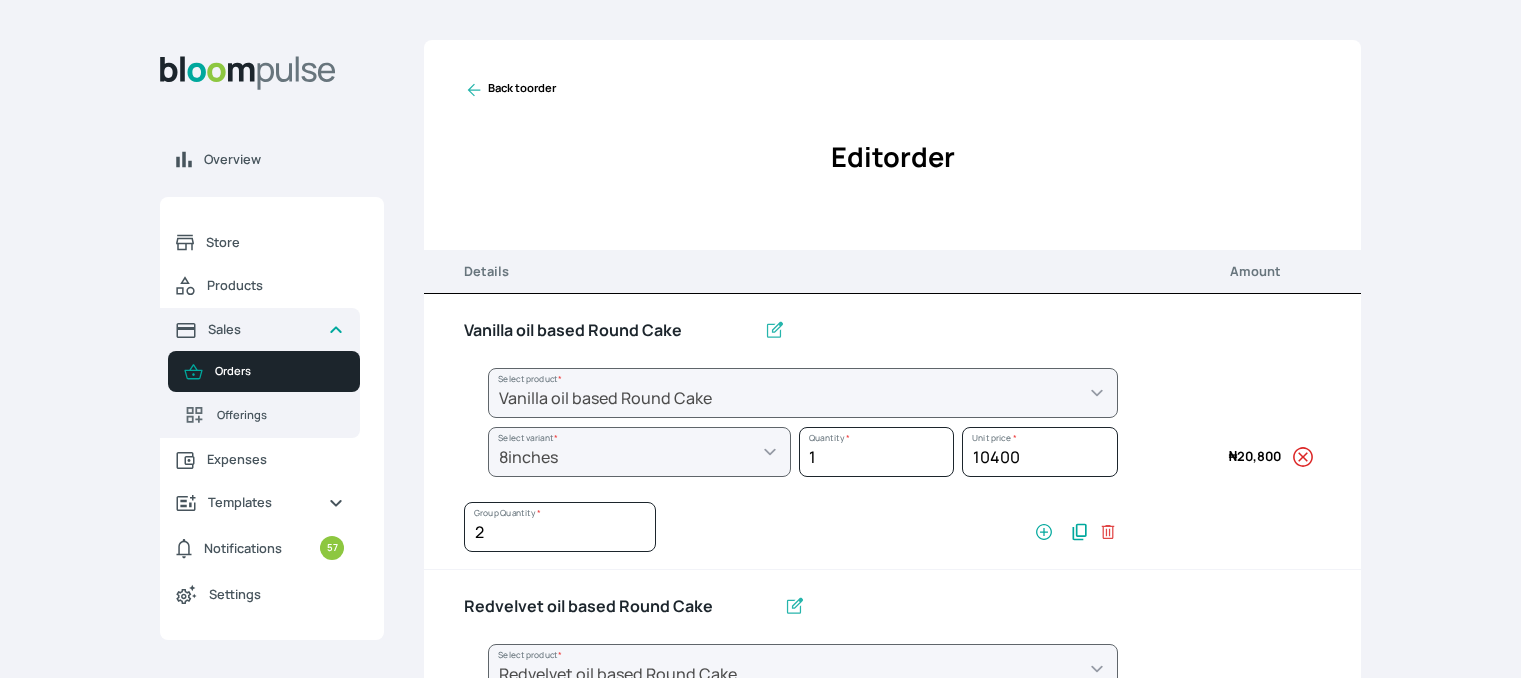 select on "49426e7e-6d78-4aff-80b2-0dfc408de078" 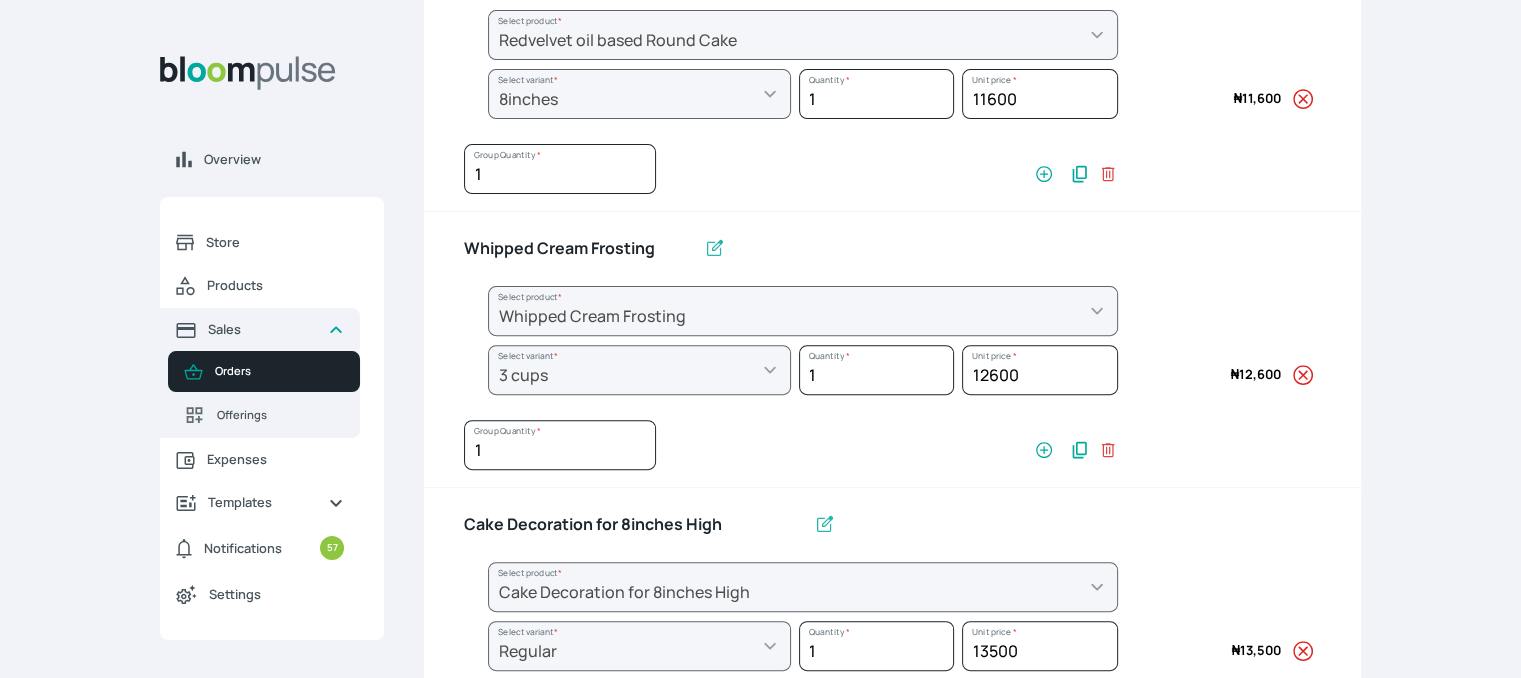 scroll, scrollTop: 1064, scrollLeft: 0, axis: vertical 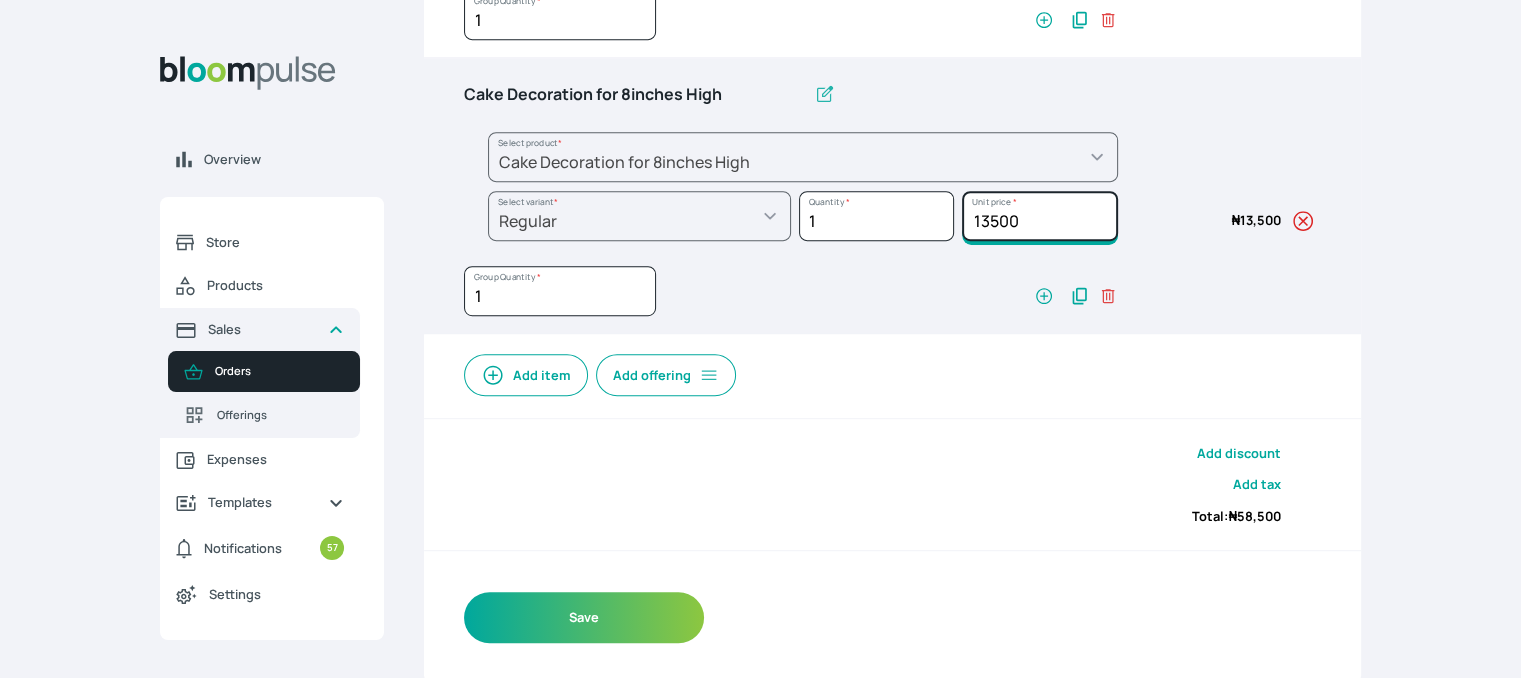 drag, startPoint x: 1024, startPoint y: 213, endPoint x: 969, endPoint y: 221, distance: 55.578773 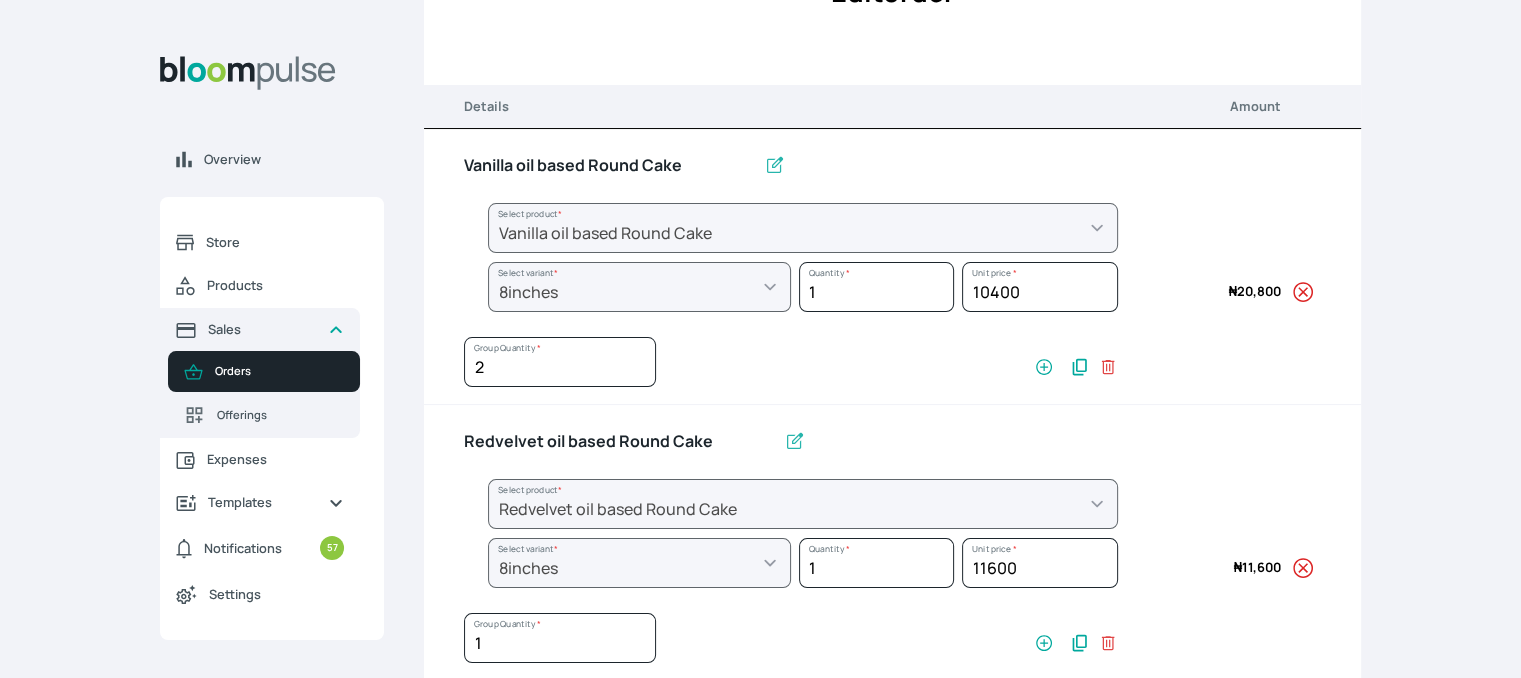 scroll, scrollTop: 164, scrollLeft: 0, axis: vertical 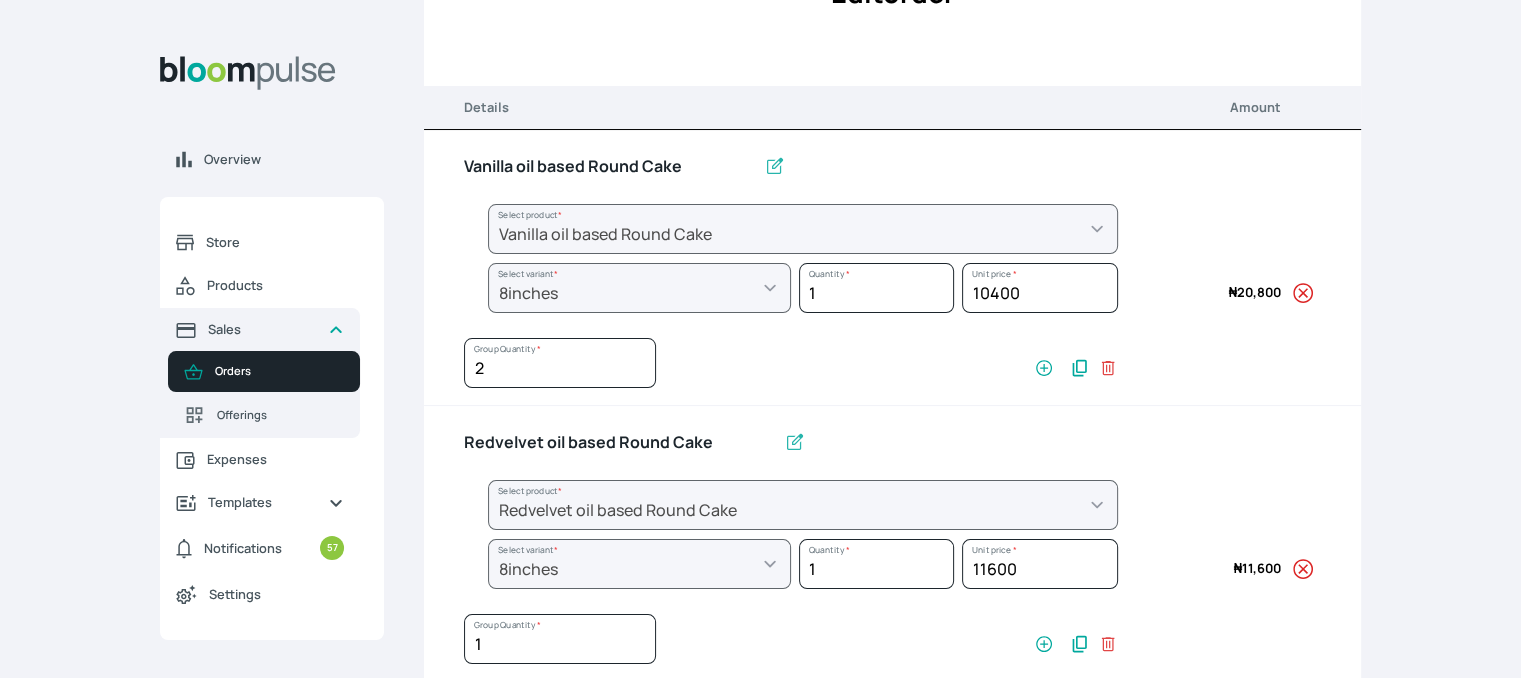 type on "10000" 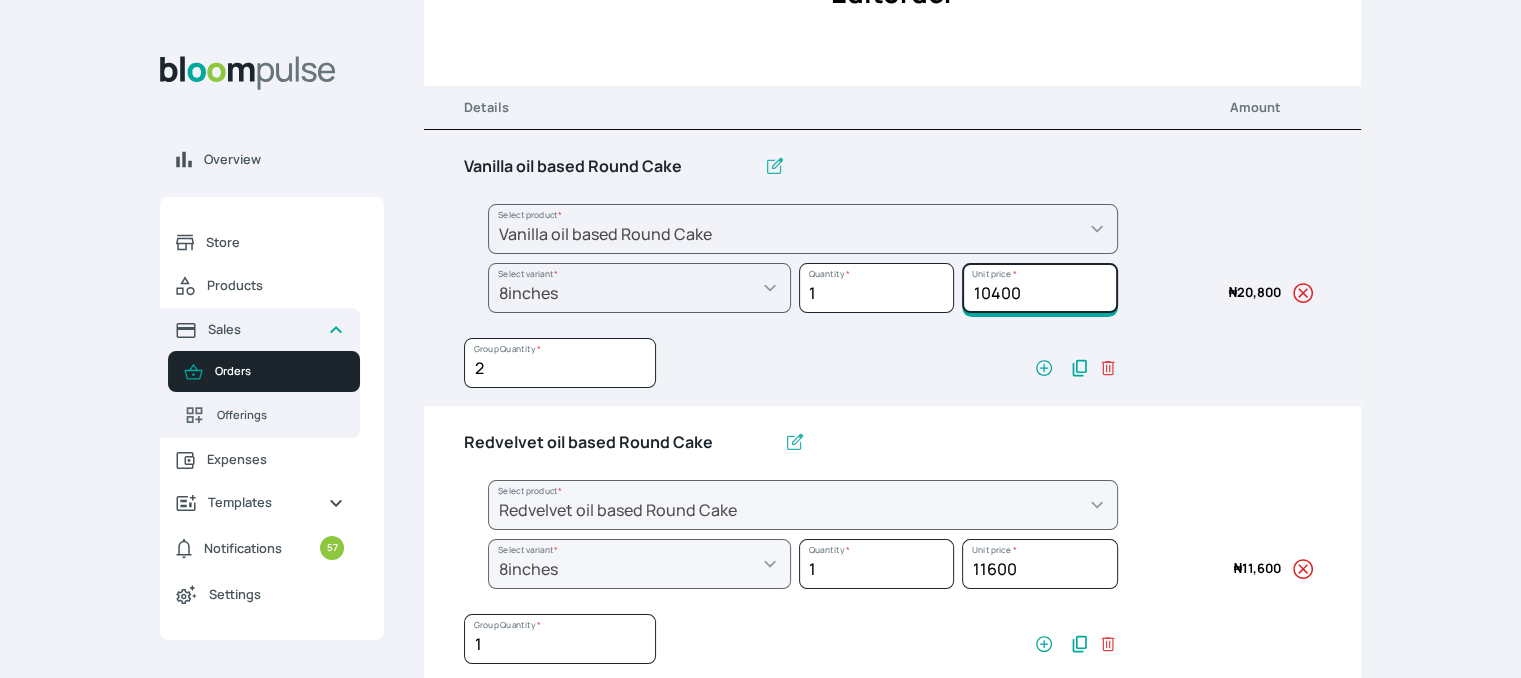 drag, startPoint x: 1020, startPoint y: 296, endPoint x: 960, endPoint y: 295, distance: 60.00833 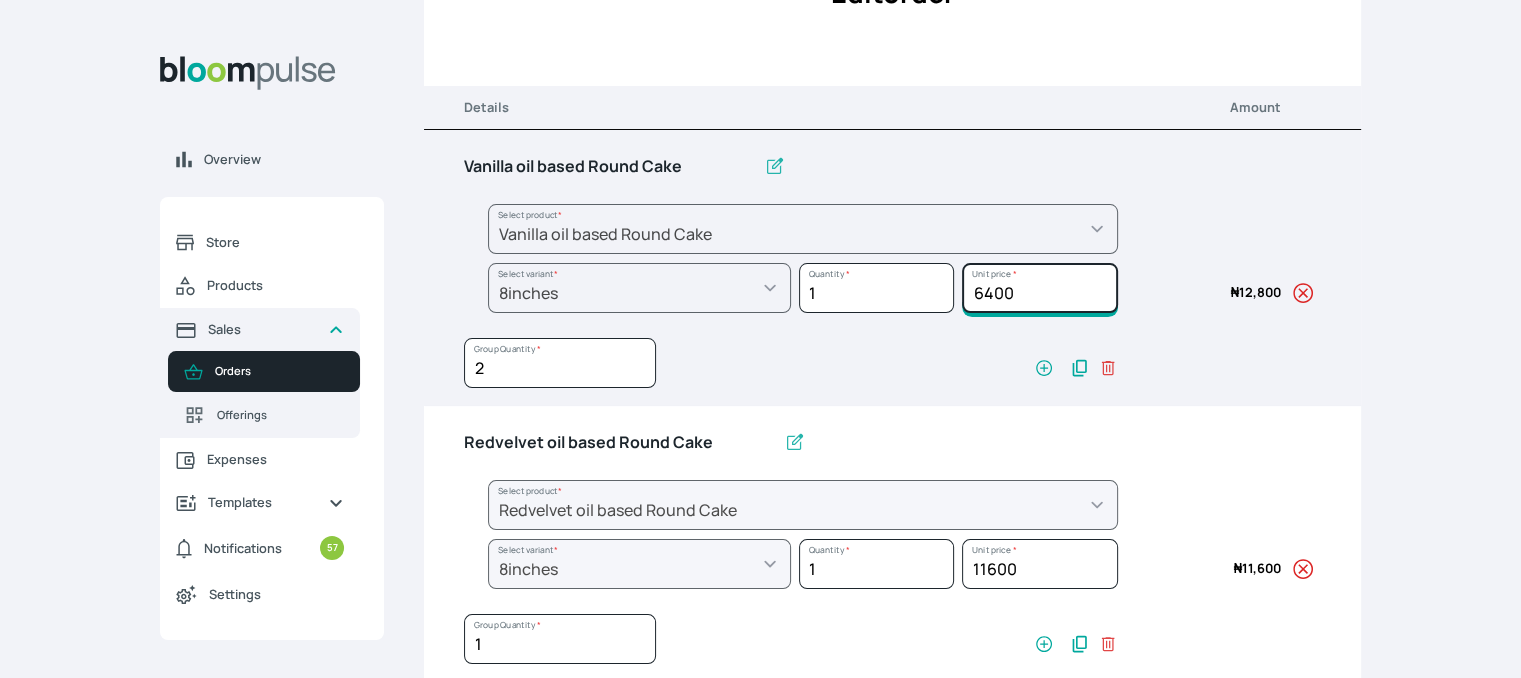 type on "6400" 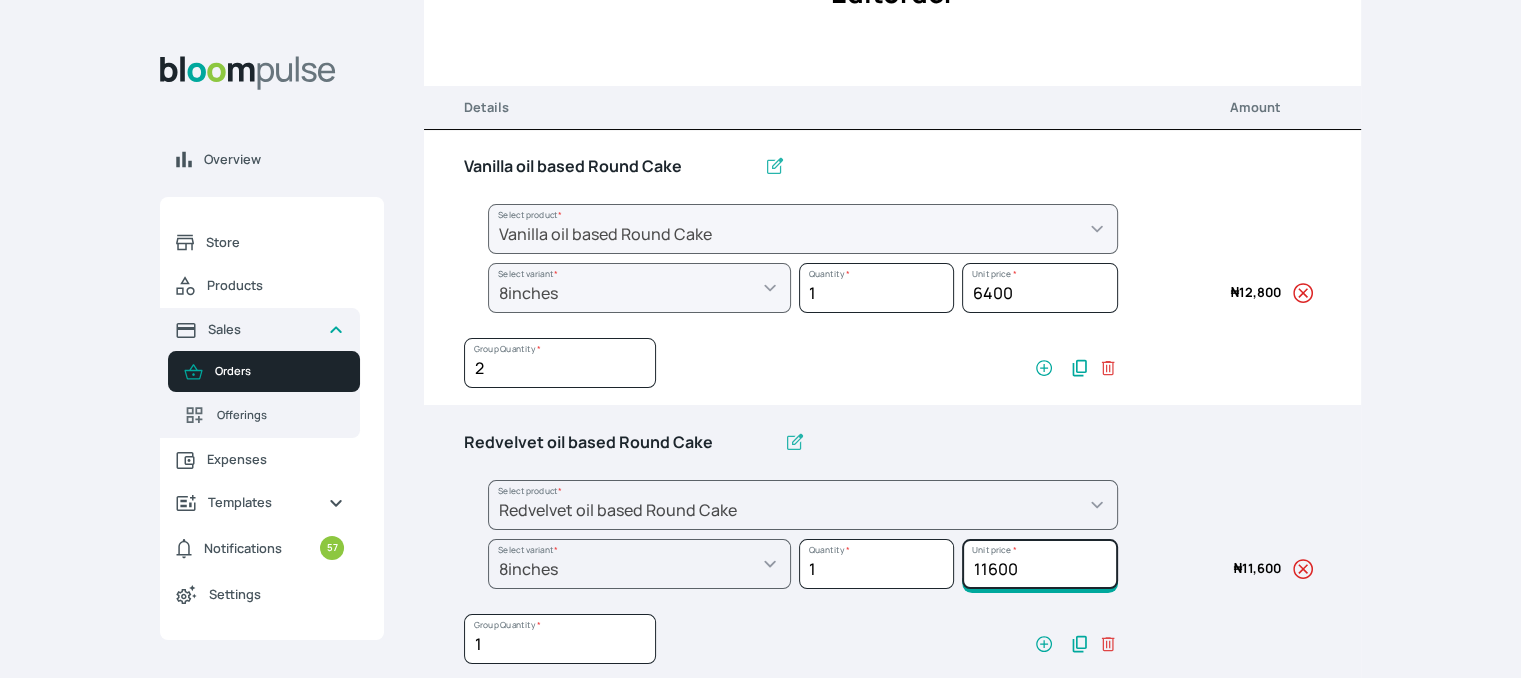 drag, startPoint x: 1028, startPoint y: 574, endPoint x: 912, endPoint y: 574, distance: 116 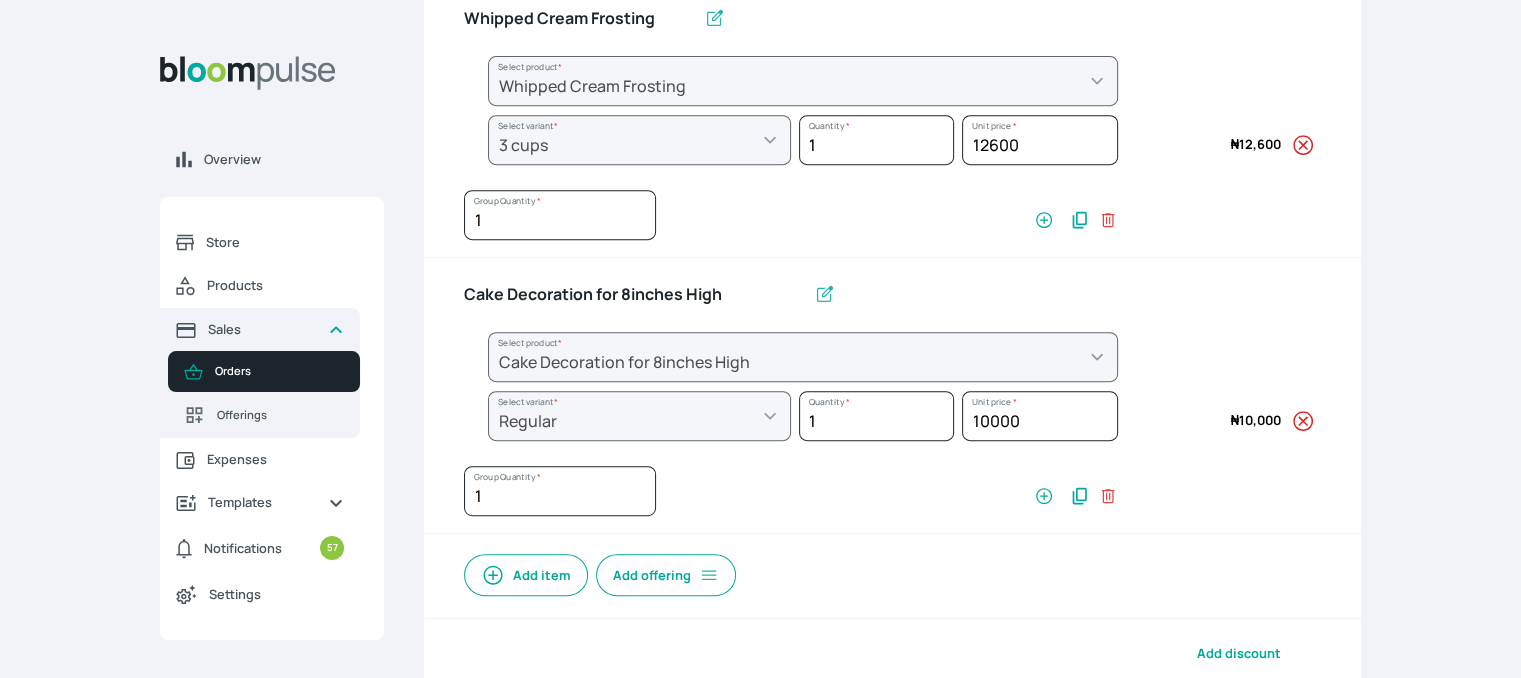 scroll, scrollTop: 564, scrollLeft: 0, axis: vertical 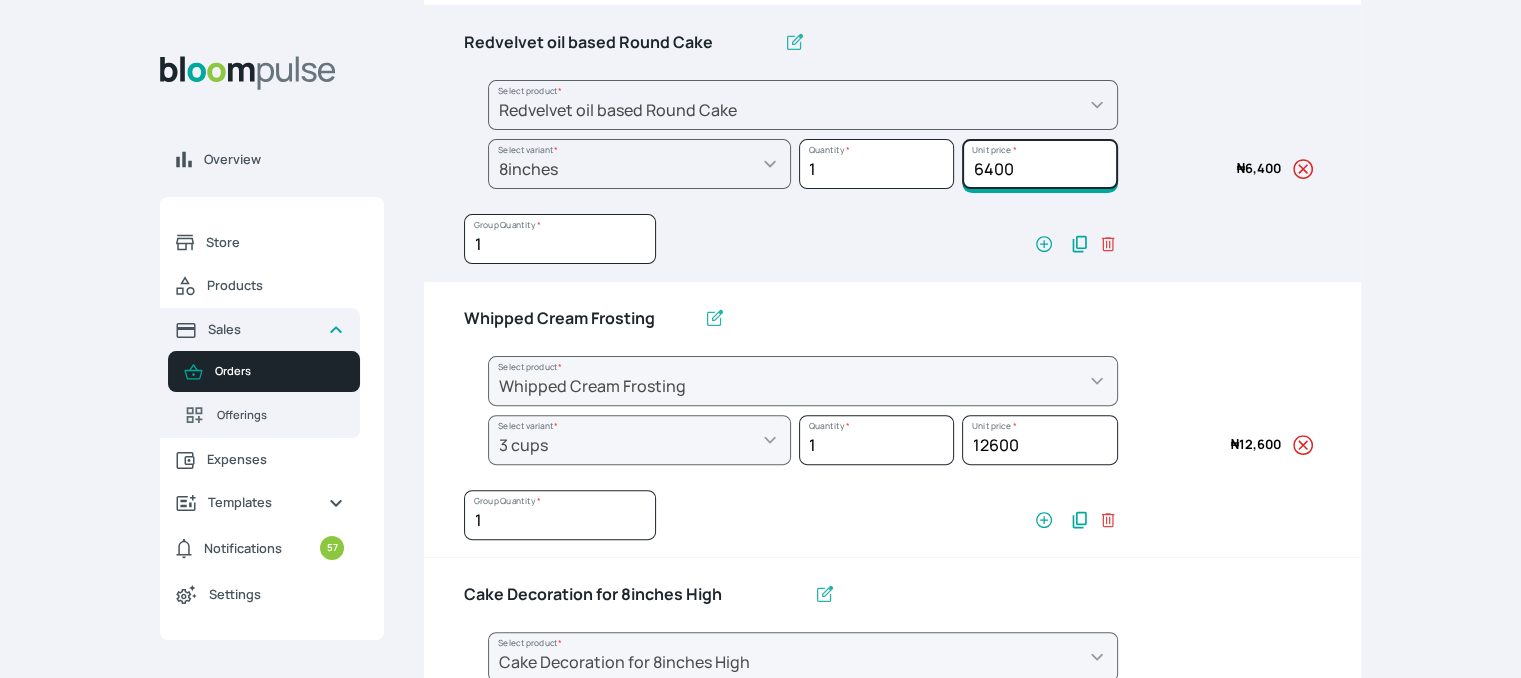type on "6400" 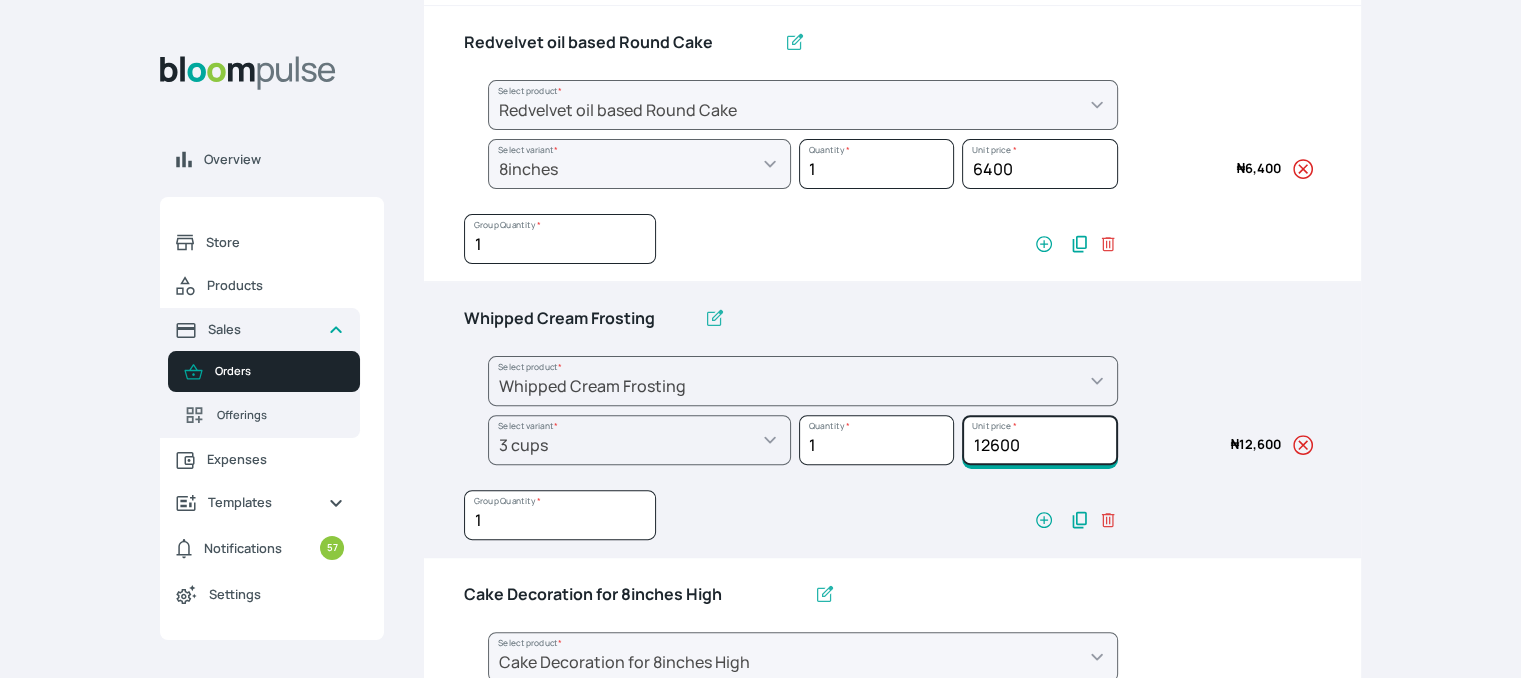 drag, startPoint x: 1039, startPoint y: 443, endPoint x: 928, endPoint y: 447, distance: 111.07205 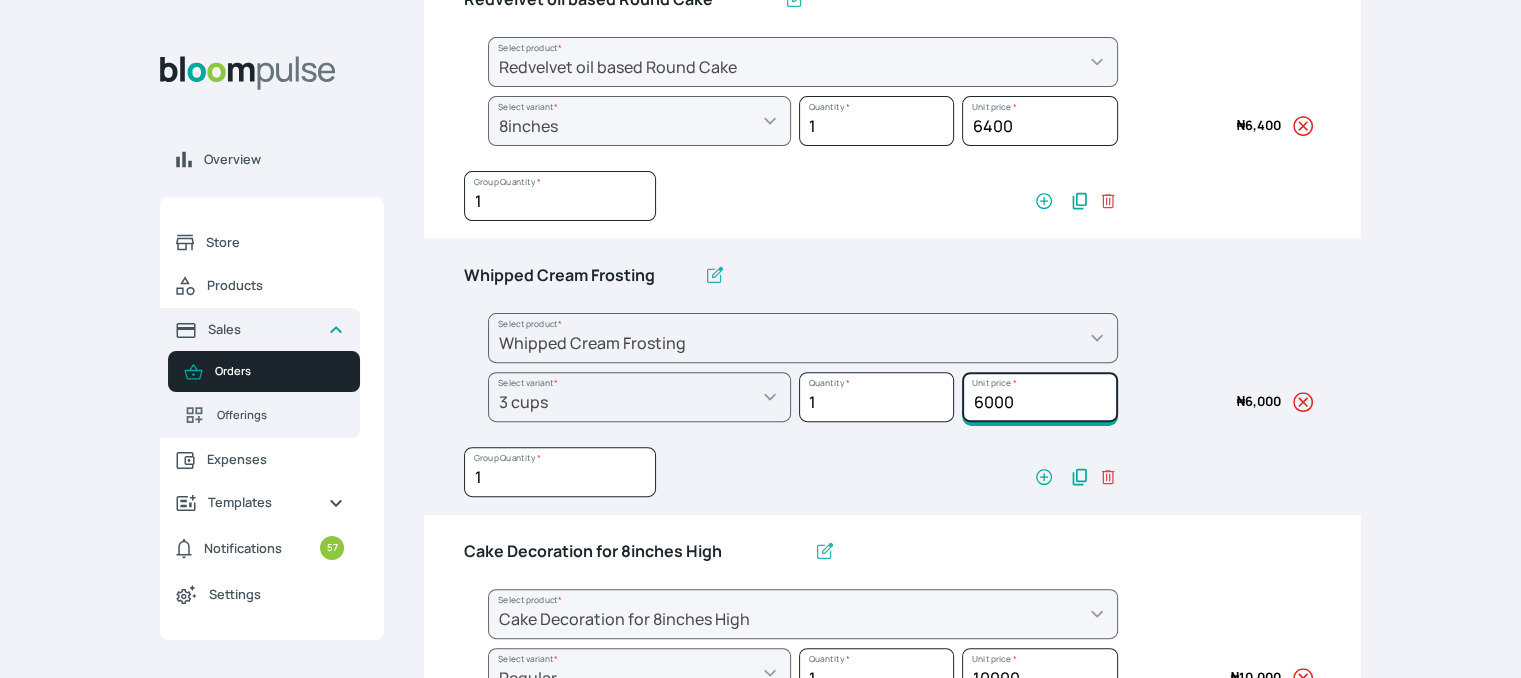 scroll, scrollTop: 564, scrollLeft: 0, axis: vertical 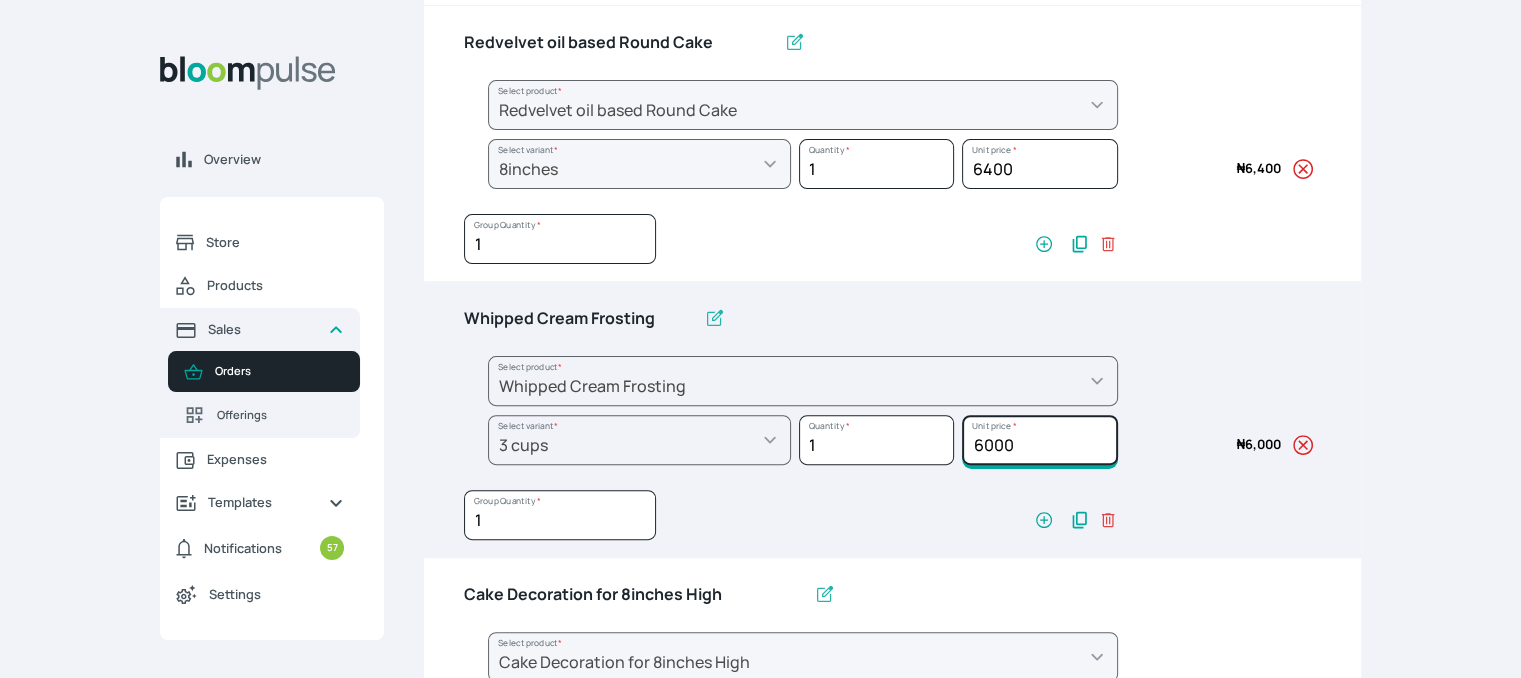 drag, startPoint x: 1020, startPoint y: 439, endPoint x: 972, endPoint y: 442, distance: 48.09366 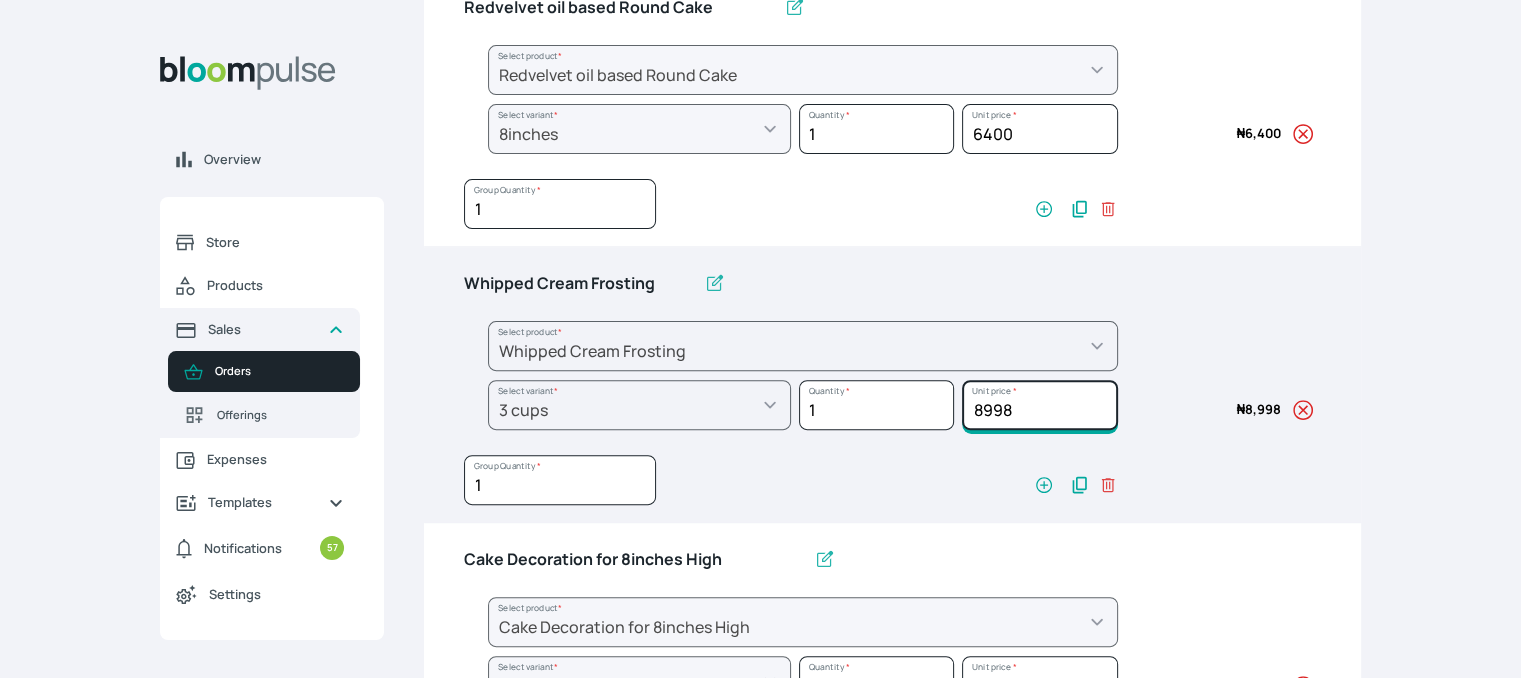 scroll, scrollTop: 564, scrollLeft: 0, axis: vertical 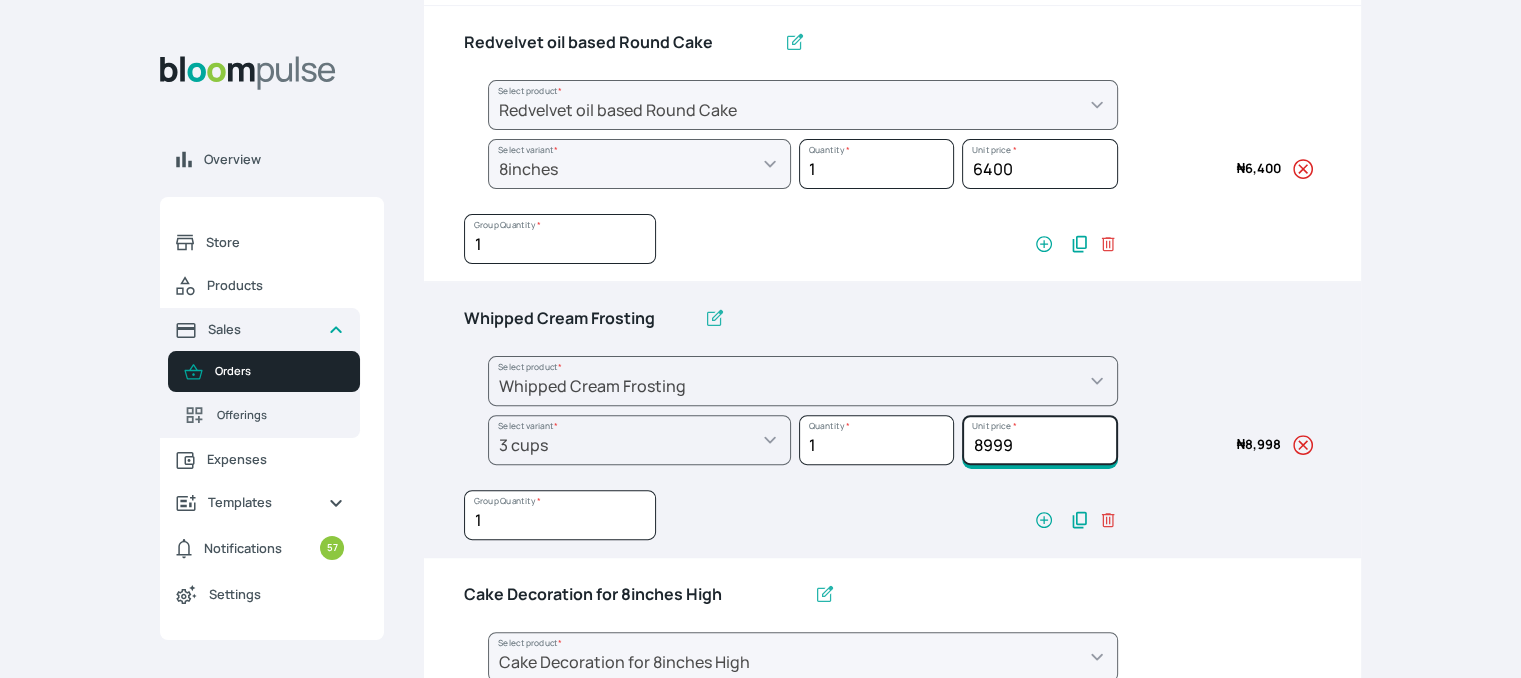 click on "8999" at bounding box center [1039, -112] 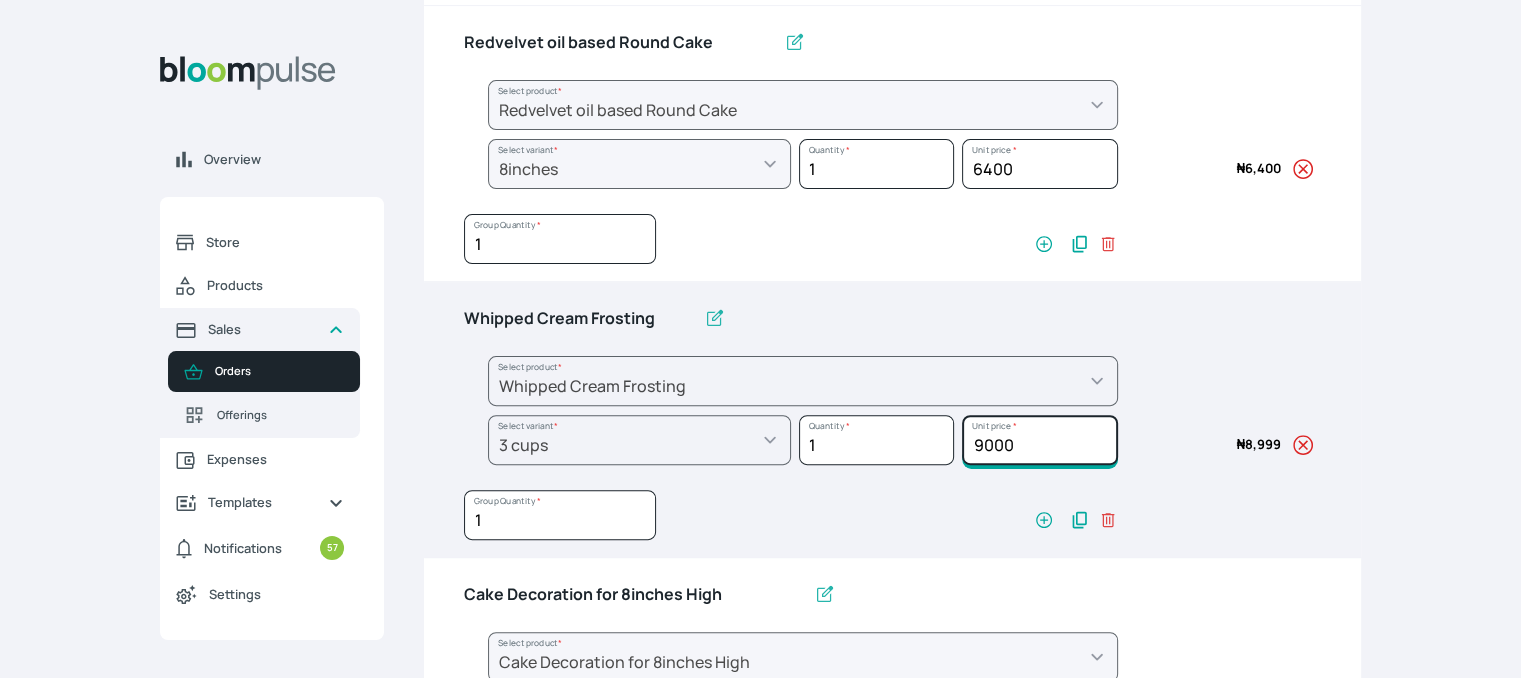 click on "9000" at bounding box center (1039, -112) 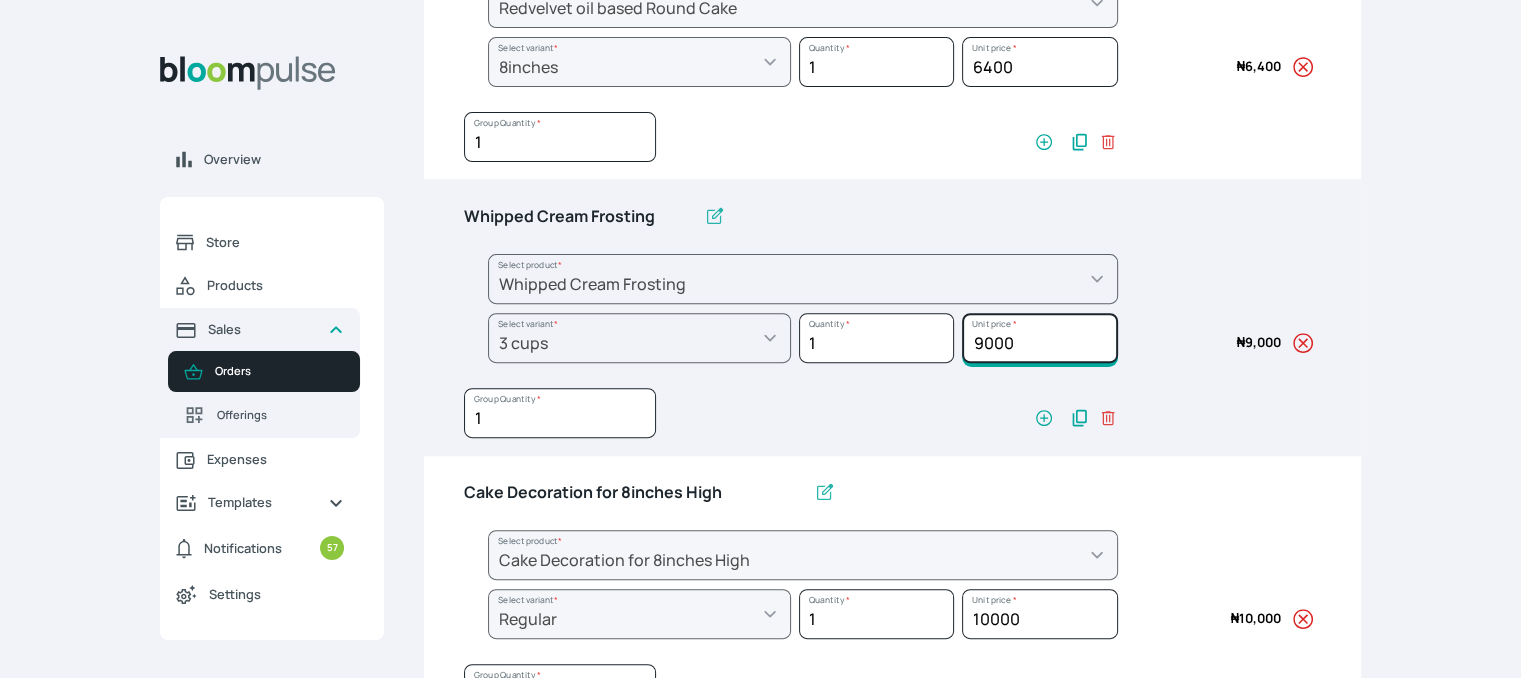 scroll, scrollTop: 664, scrollLeft: 0, axis: vertical 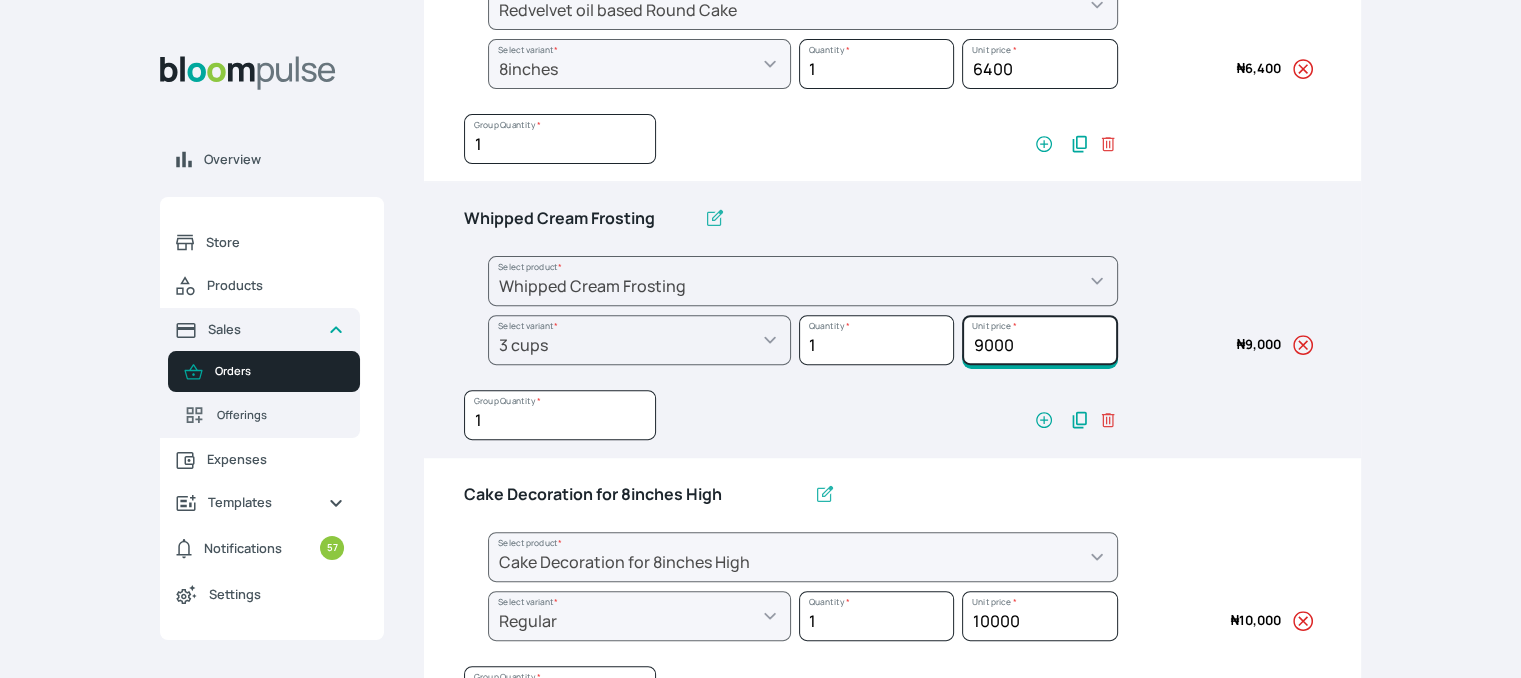 drag, startPoint x: 1015, startPoint y: 342, endPoint x: 946, endPoint y: 374, distance: 76.05919 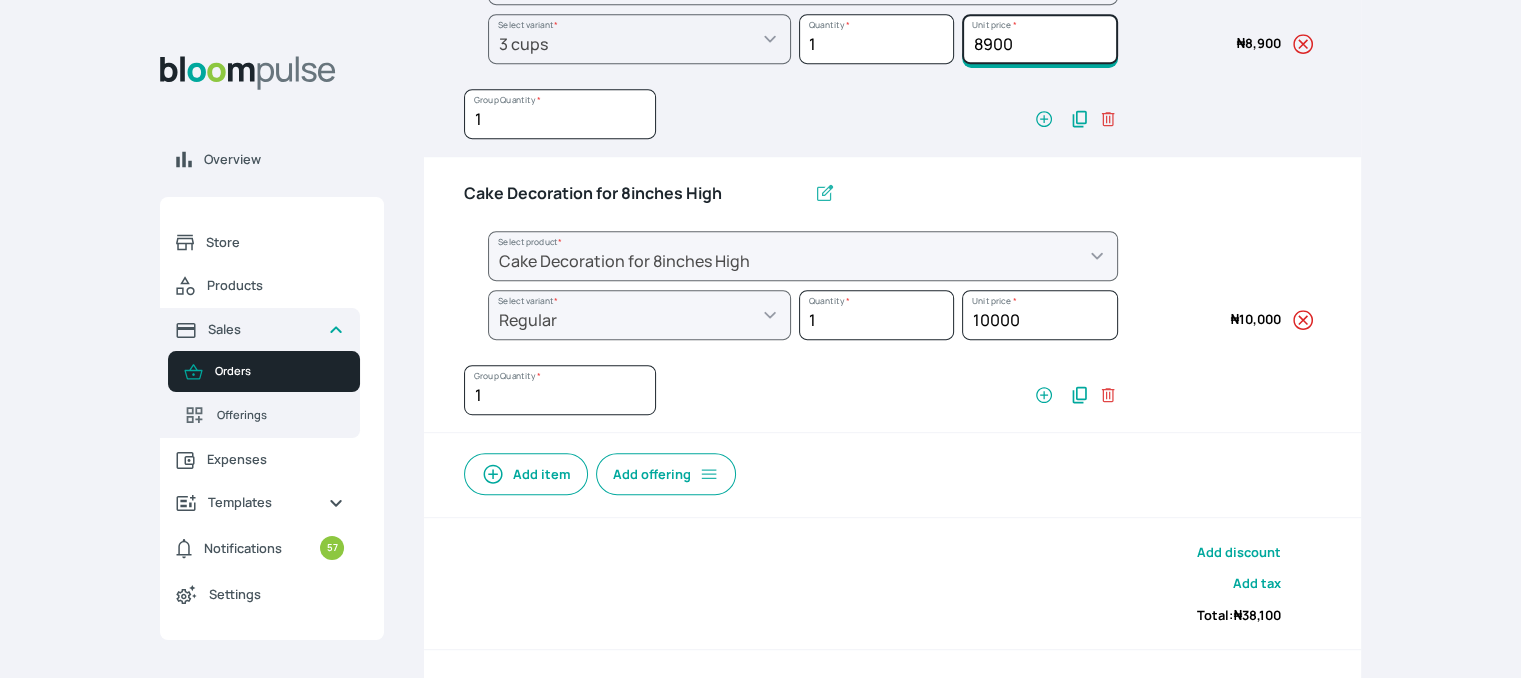 scroll, scrollTop: 1064, scrollLeft: 0, axis: vertical 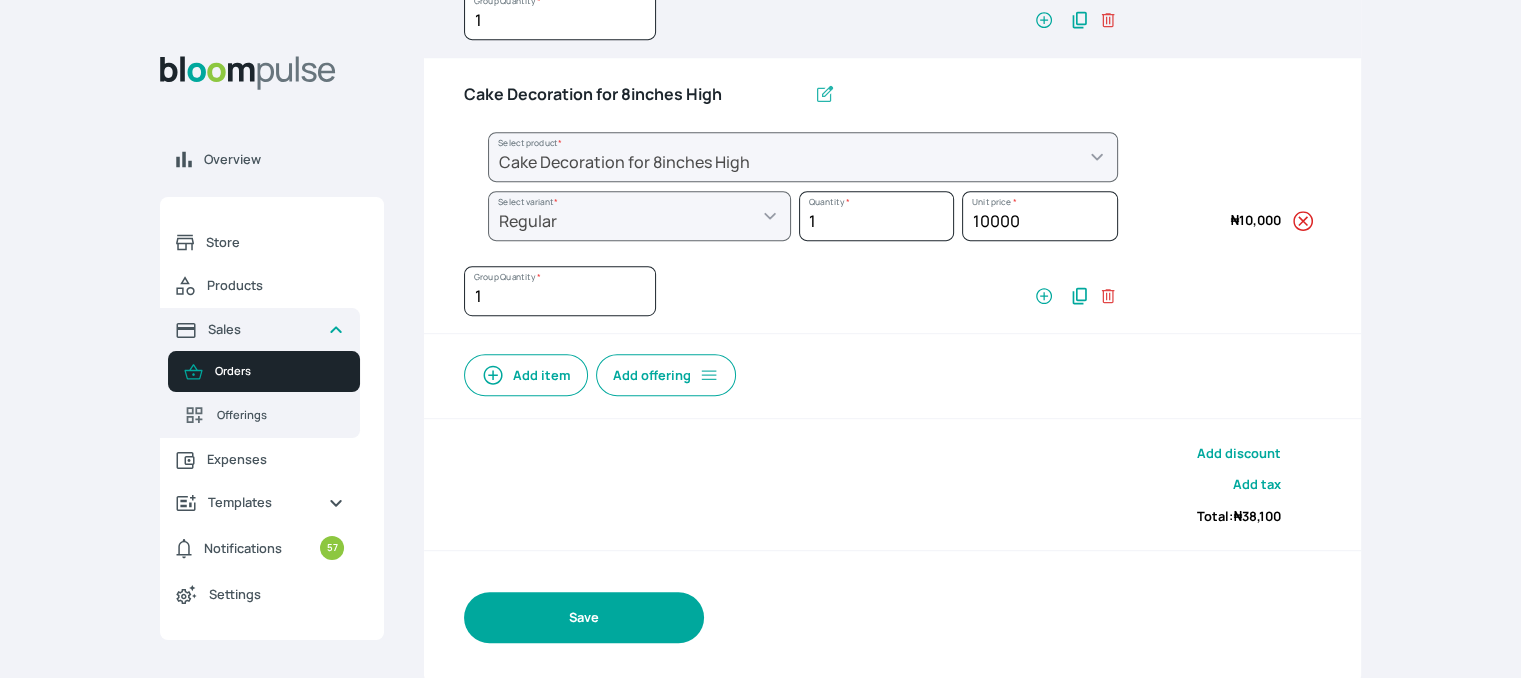 type on "8900" 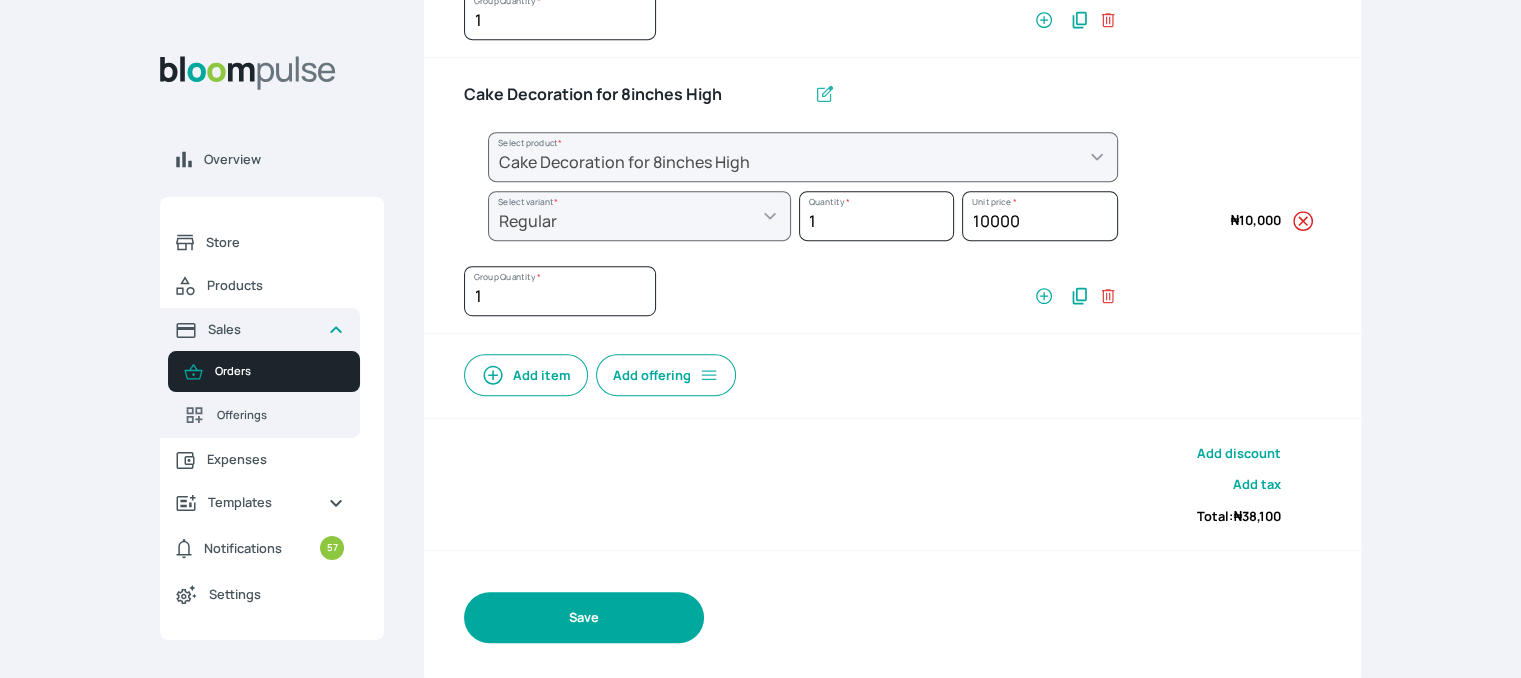 click on "Save" at bounding box center [584, 617] 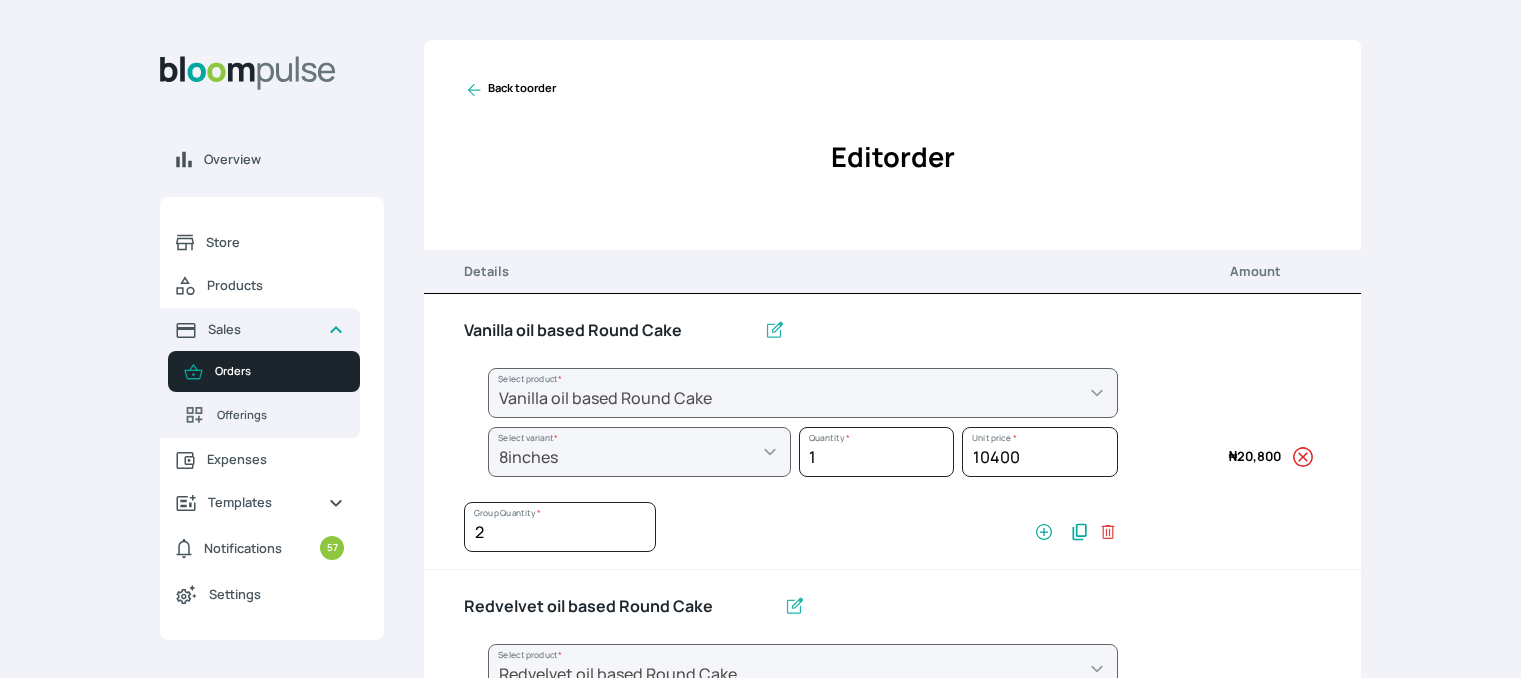 select on "49426e7e-6d78-4aff-80b2-0dfc408de078" 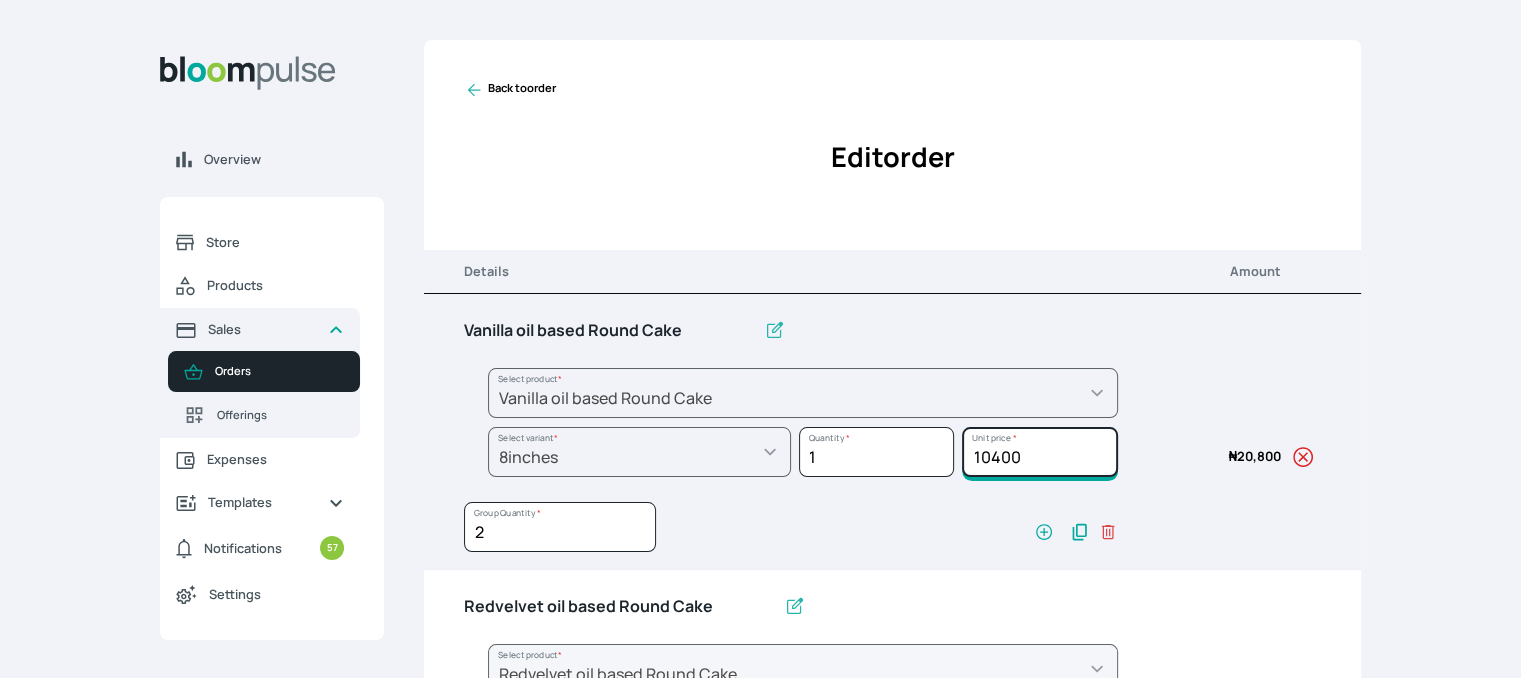 drag, startPoint x: 1019, startPoint y: 459, endPoint x: 849, endPoint y: 472, distance: 170.49634 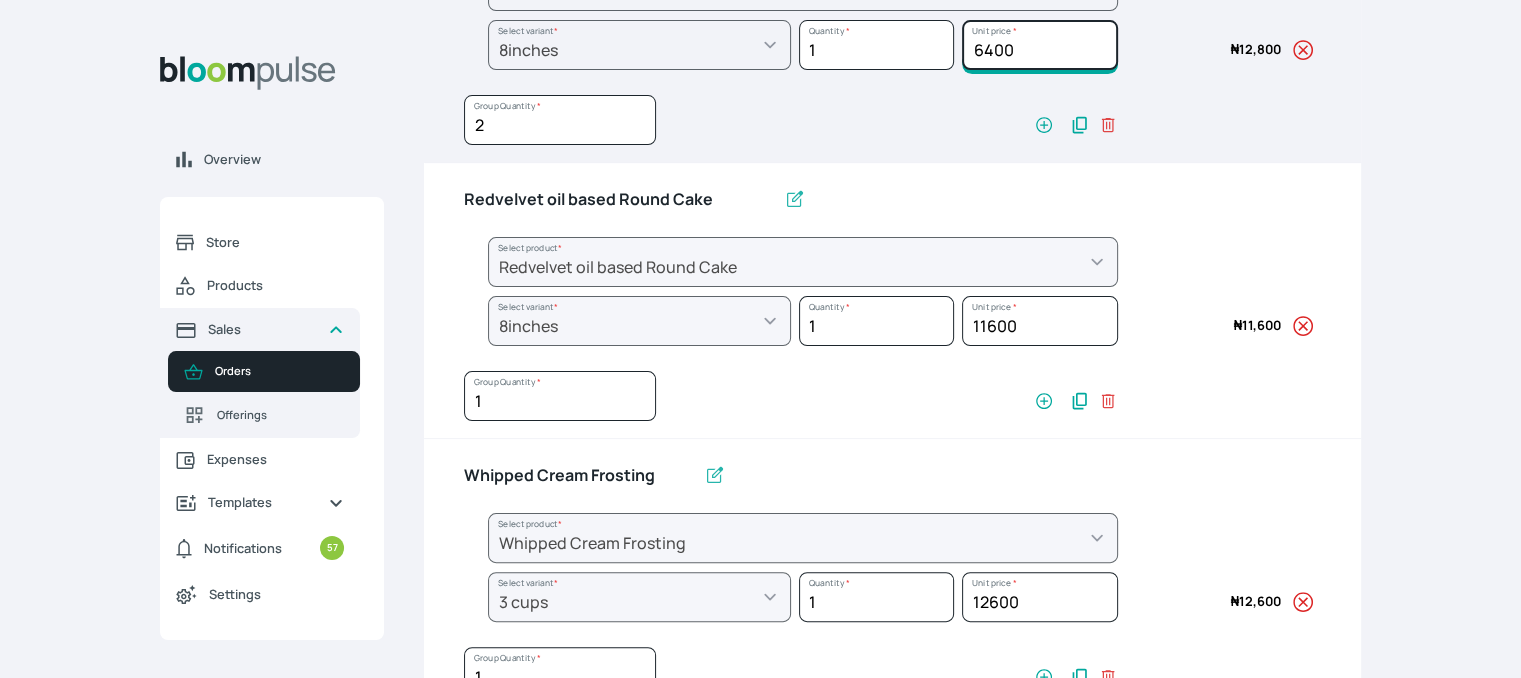 scroll, scrollTop: 412, scrollLeft: 0, axis: vertical 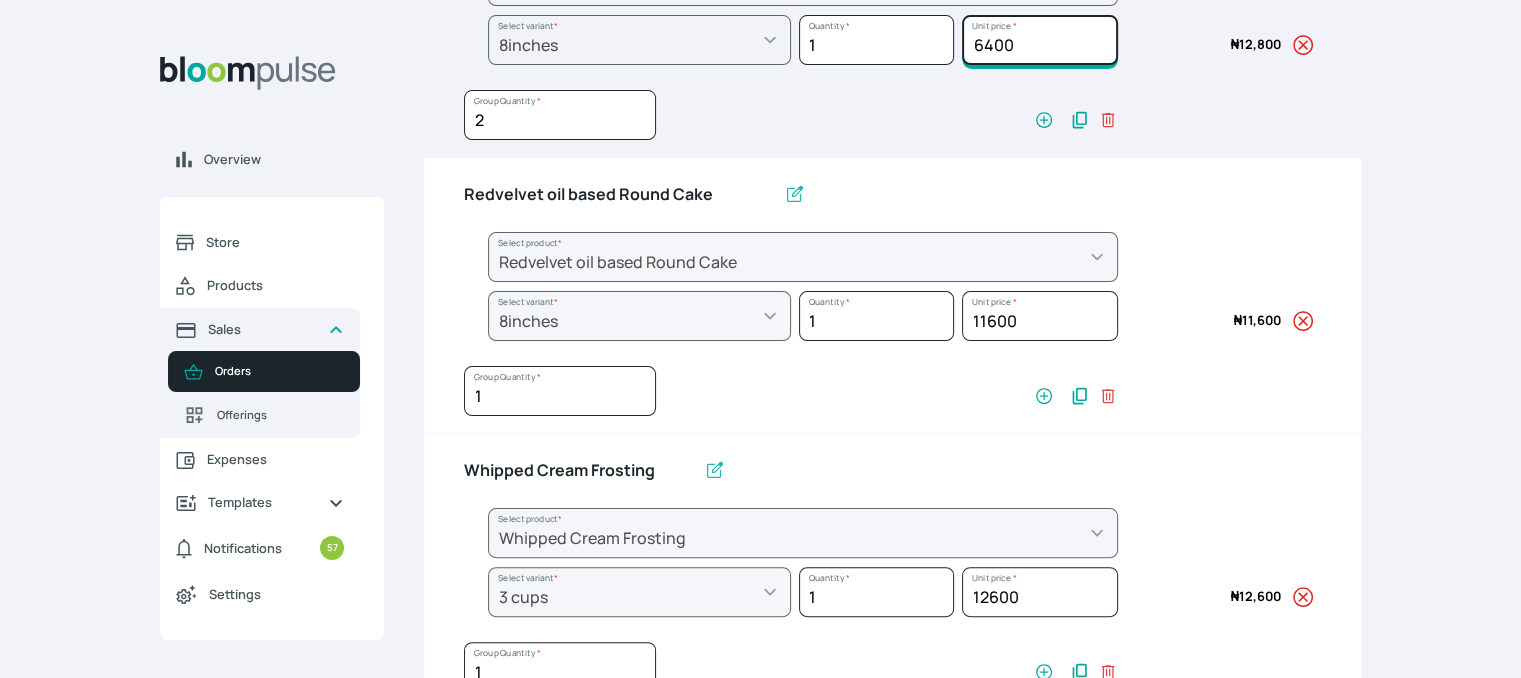 type on "6400" 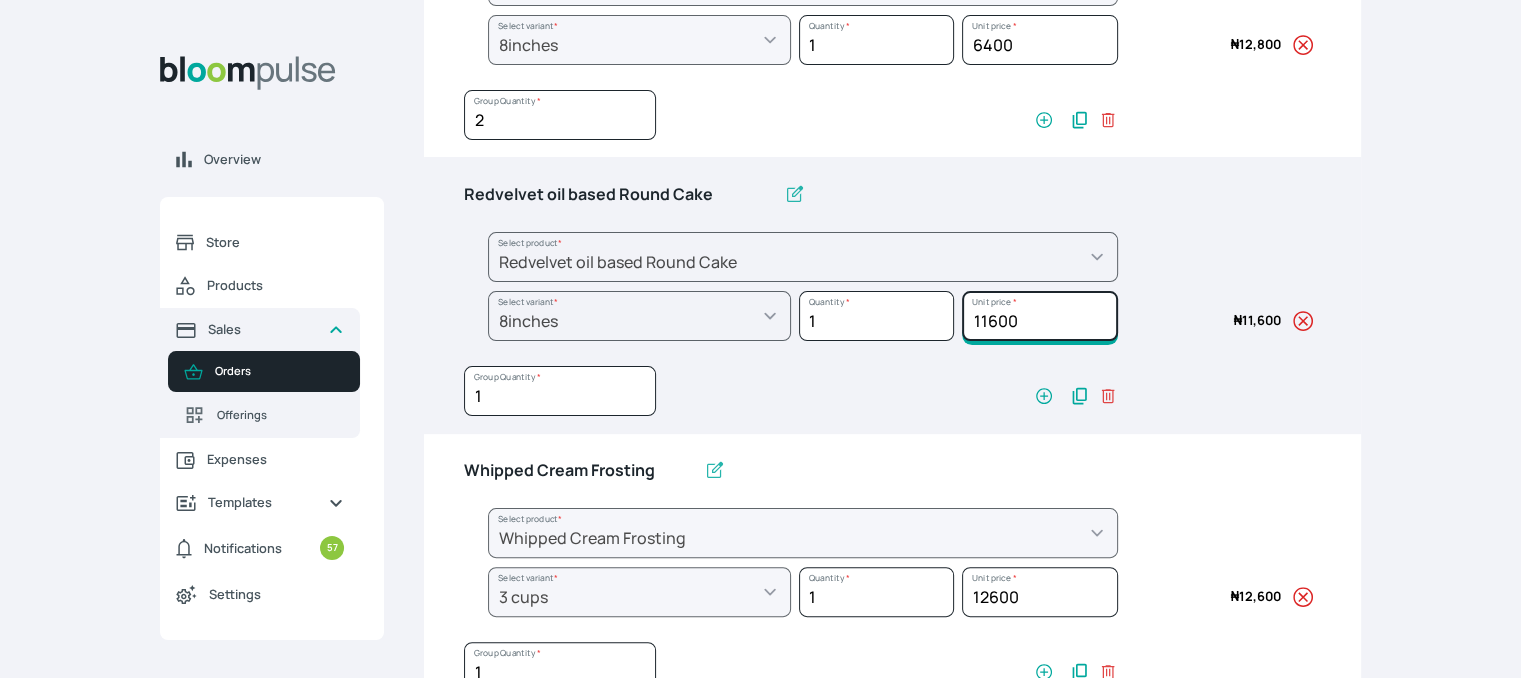 drag, startPoint x: 1021, startPoint y: 317, endPoint x: 903, endPoint y: 313, distance: 118.06778 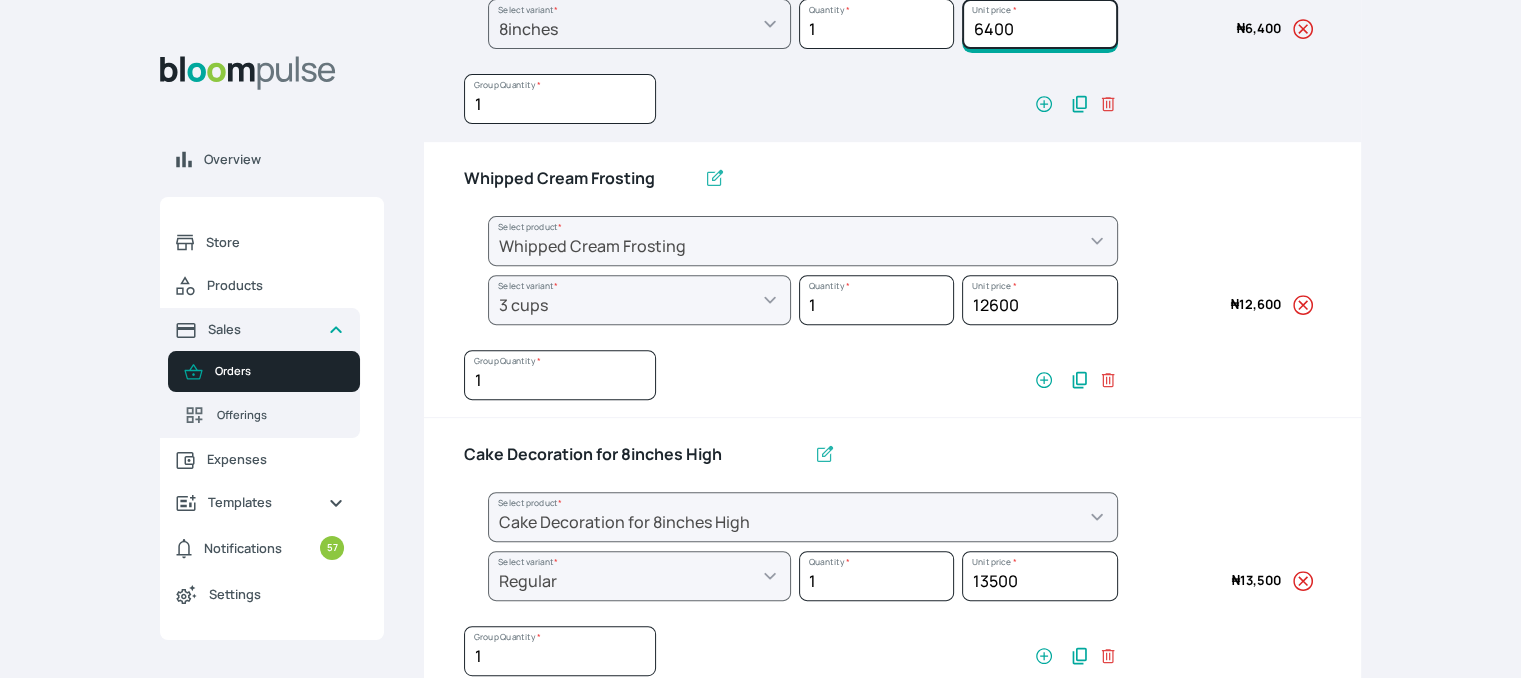scroll, scrollTop: 712, scrollLeft: 0, axis: vertical 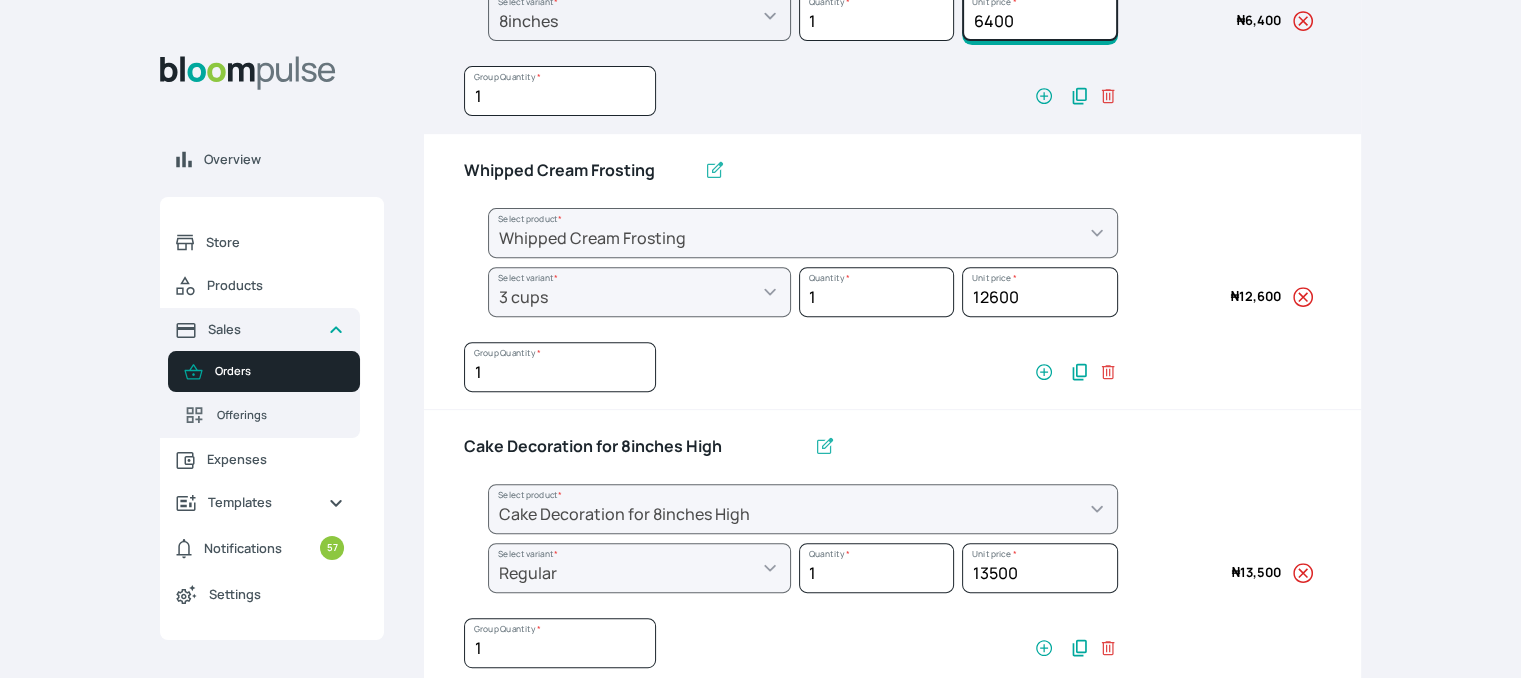 type on "6400" 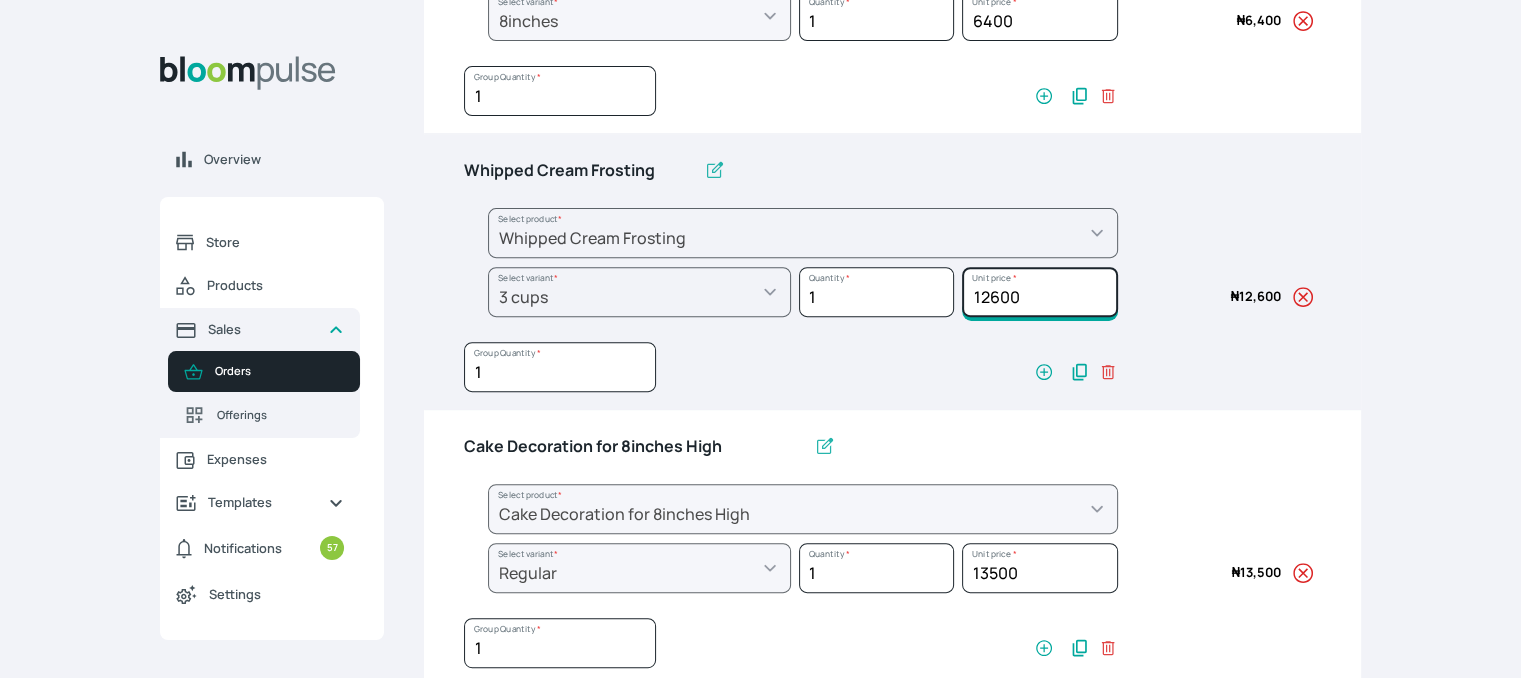 drag, startPoint x: 1025, startPoint y: 288, endPoint x: 719, endPoint y: 292, distance: 306.02615 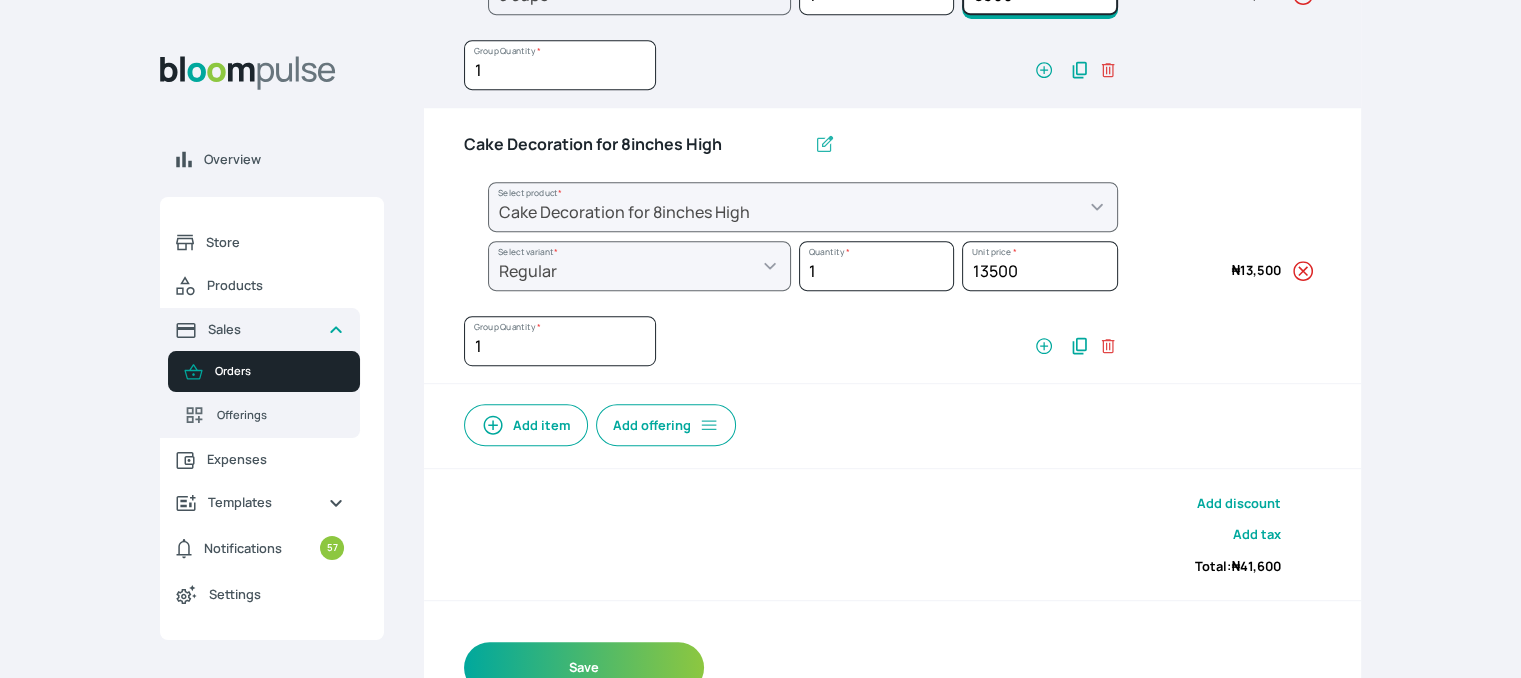 scroll, scrollTop: 1064, scrollLeft: 0, axis: vertical 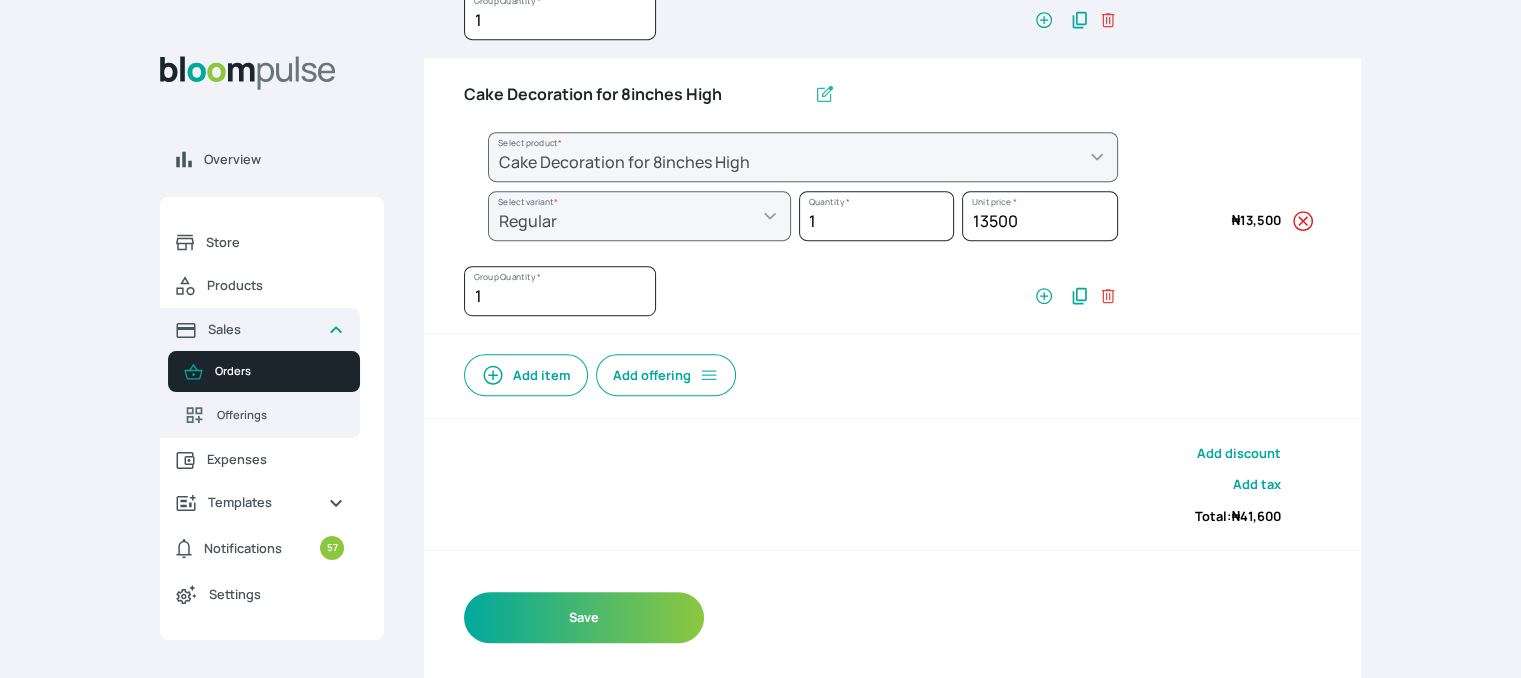 type on "8900" 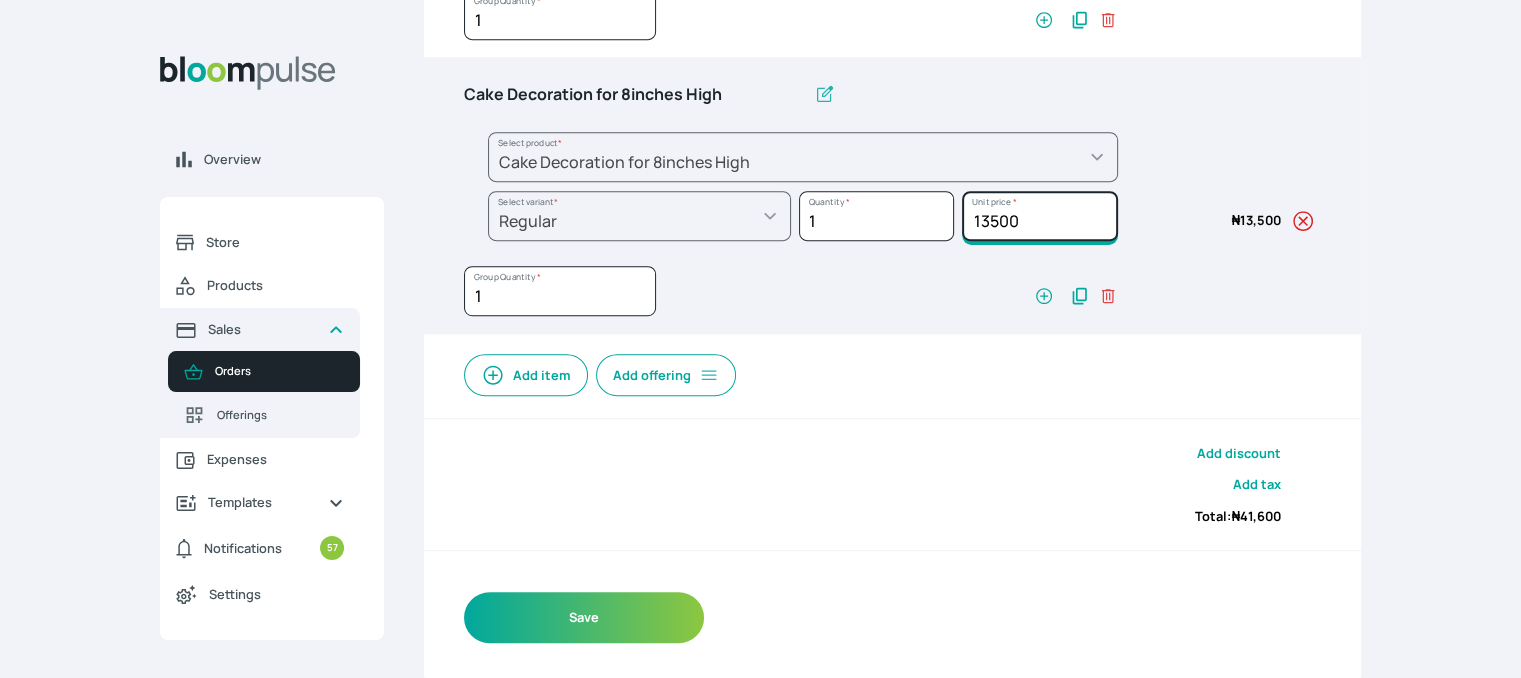 drag, startPoint x: 1034, startPoint y: 209, endPoint x: 868, endPoint y: 225, distance: 166.7693 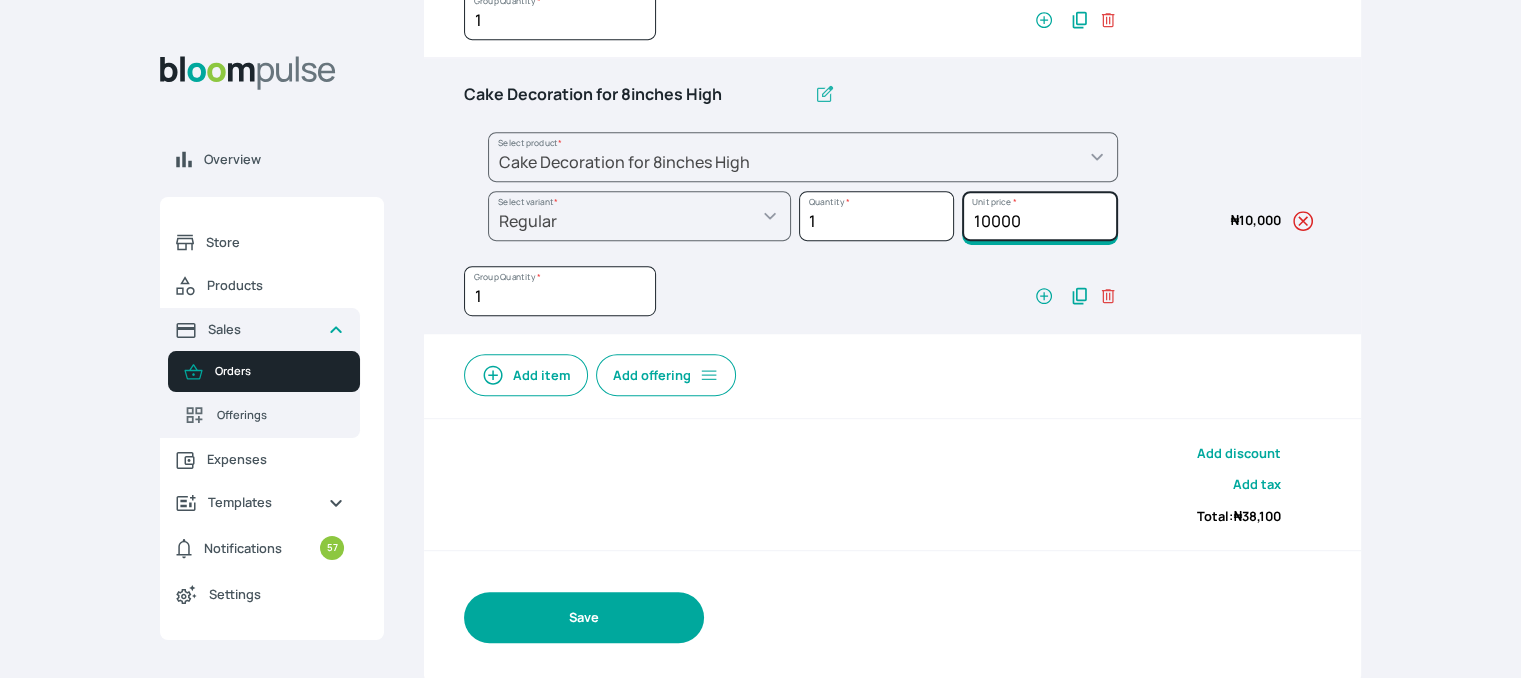 type on "10000" 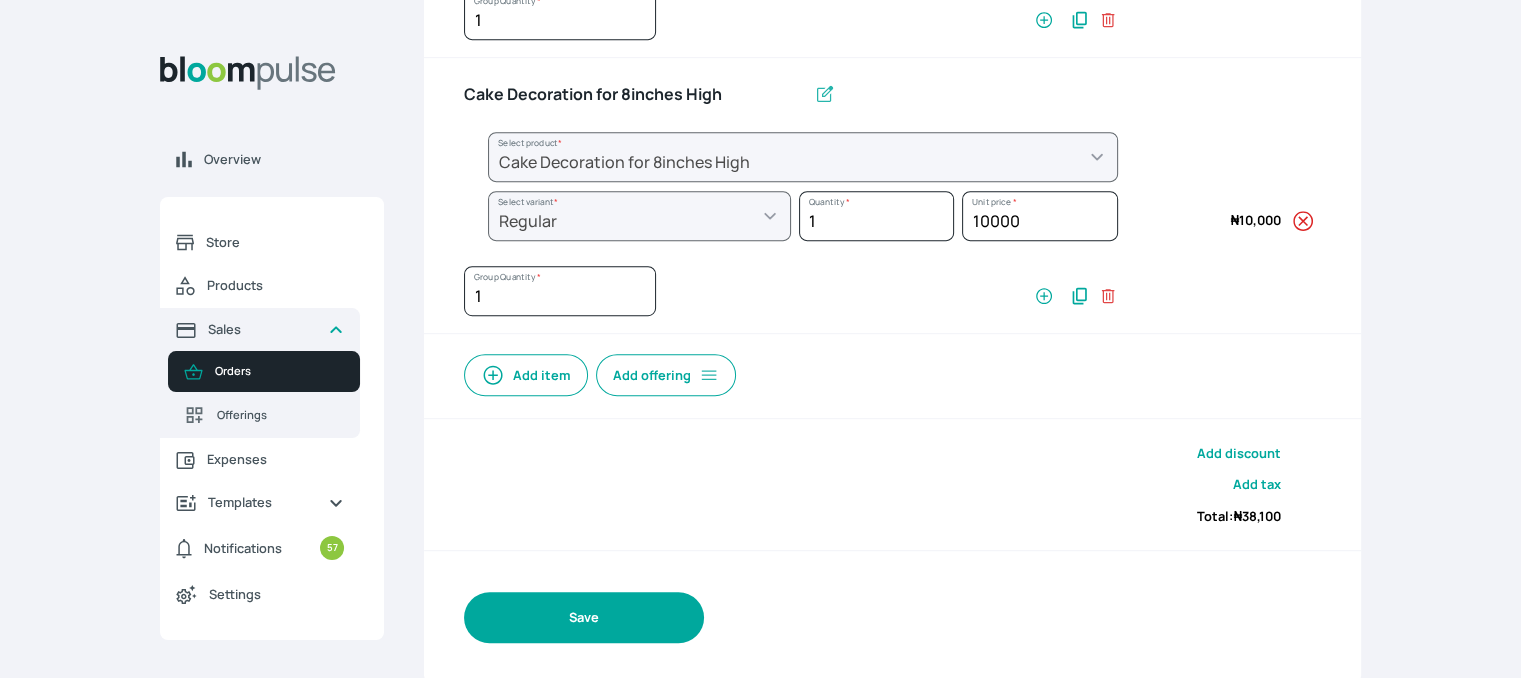 click on "Save" at bounding box center (584, 617) 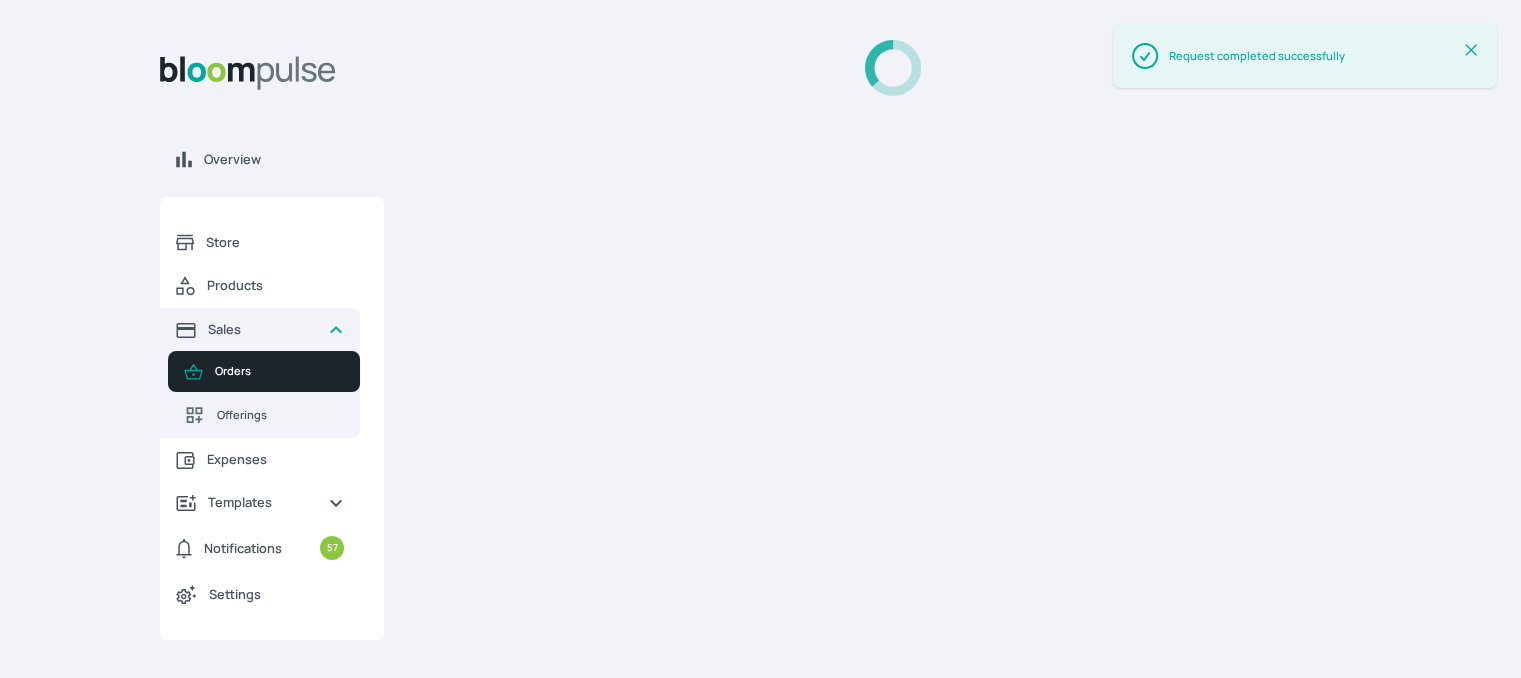 scroll, scrollTop: 0, scrollLeft: 0, axis: both 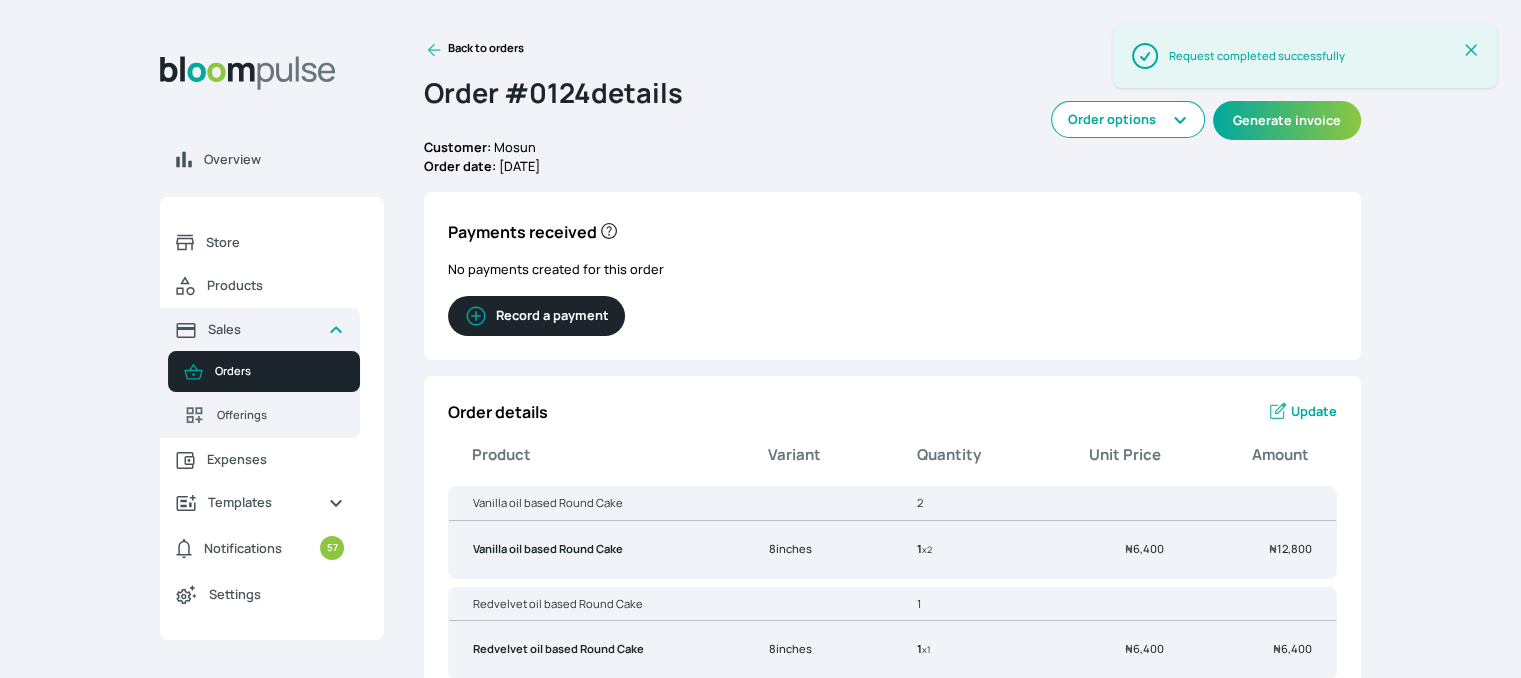 click on "Record a payment" at bounding box center (536, 316) 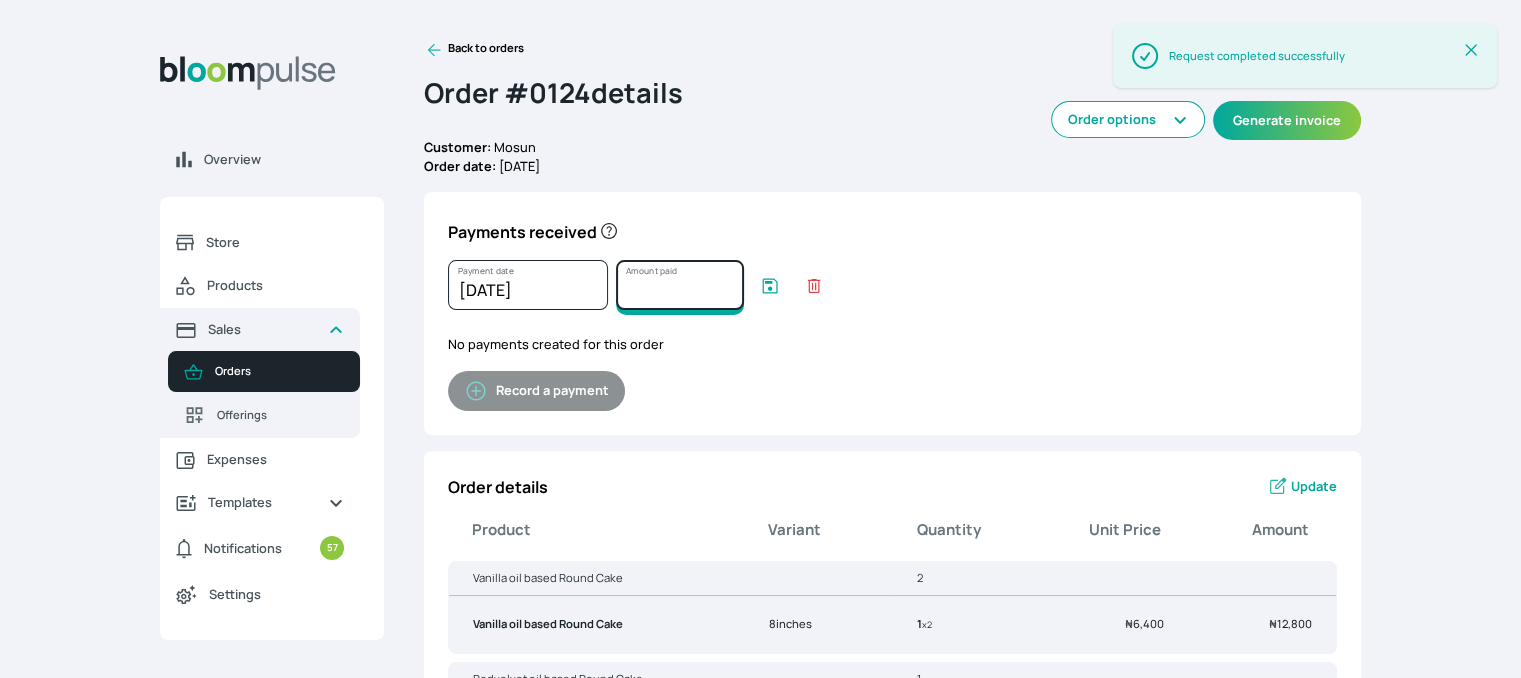 click on "Amount paid" at bounding box center [680, 285] 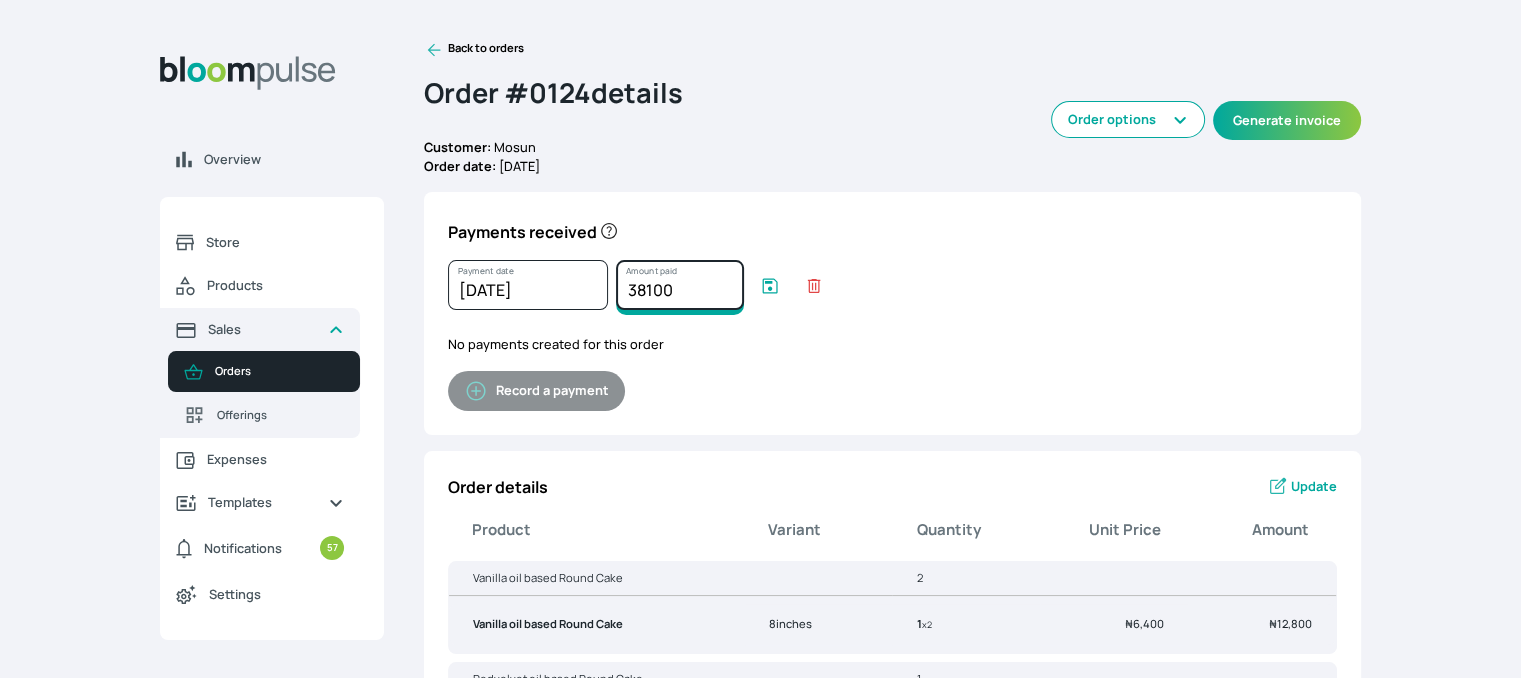 type on "38100" 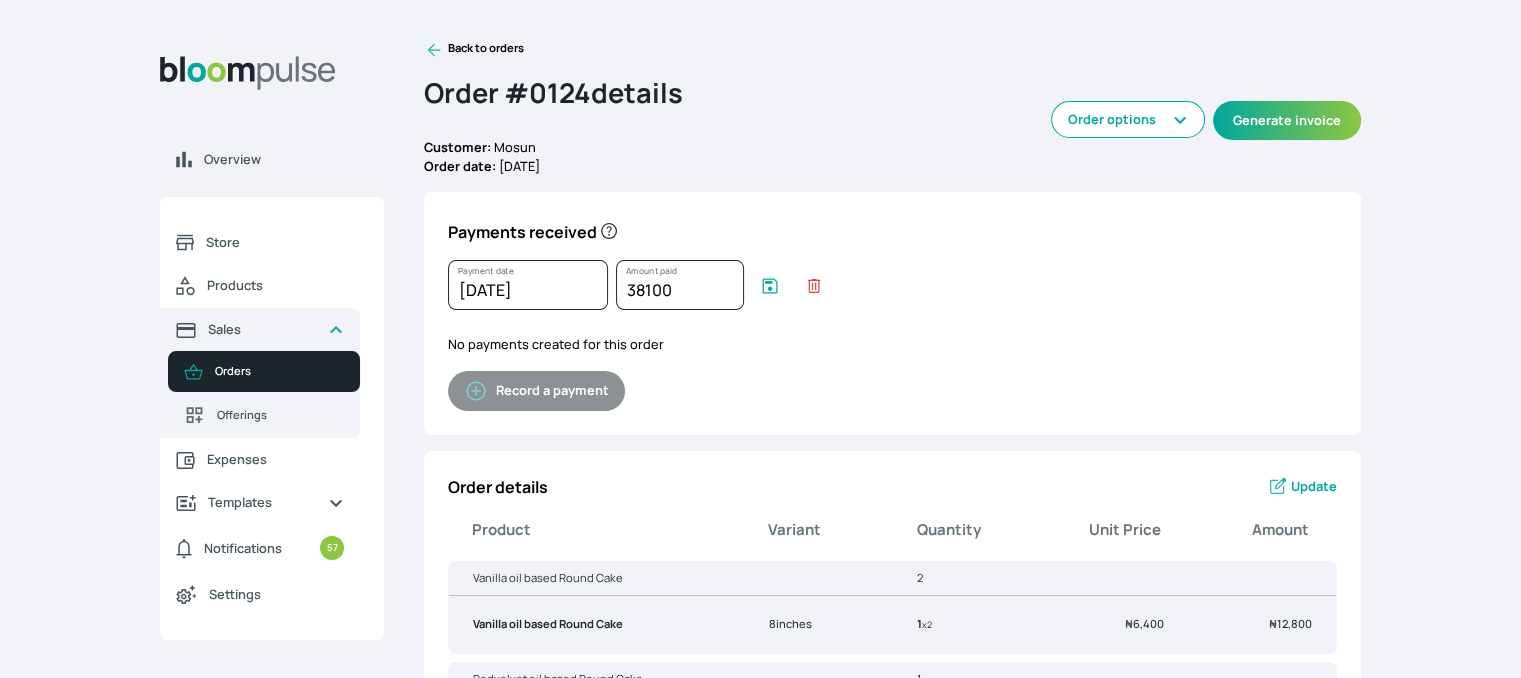 click 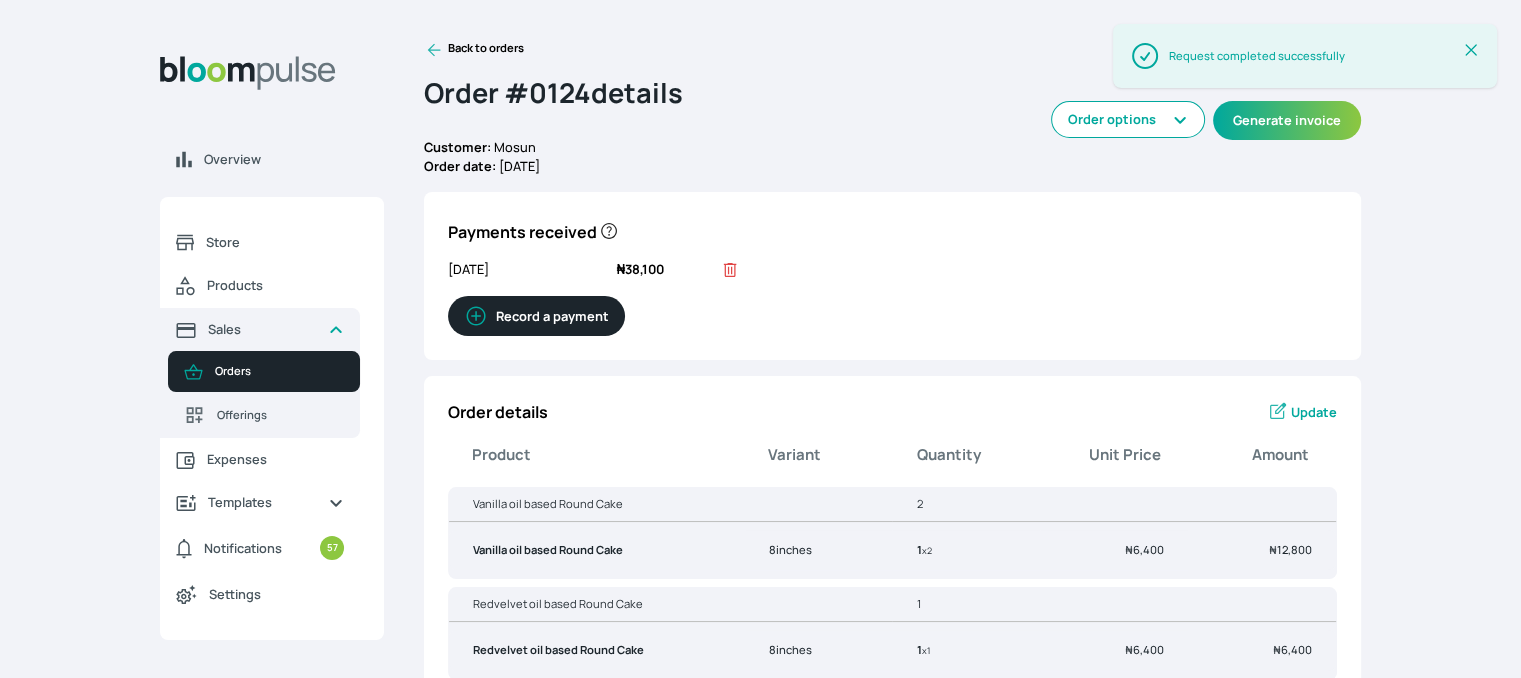 click 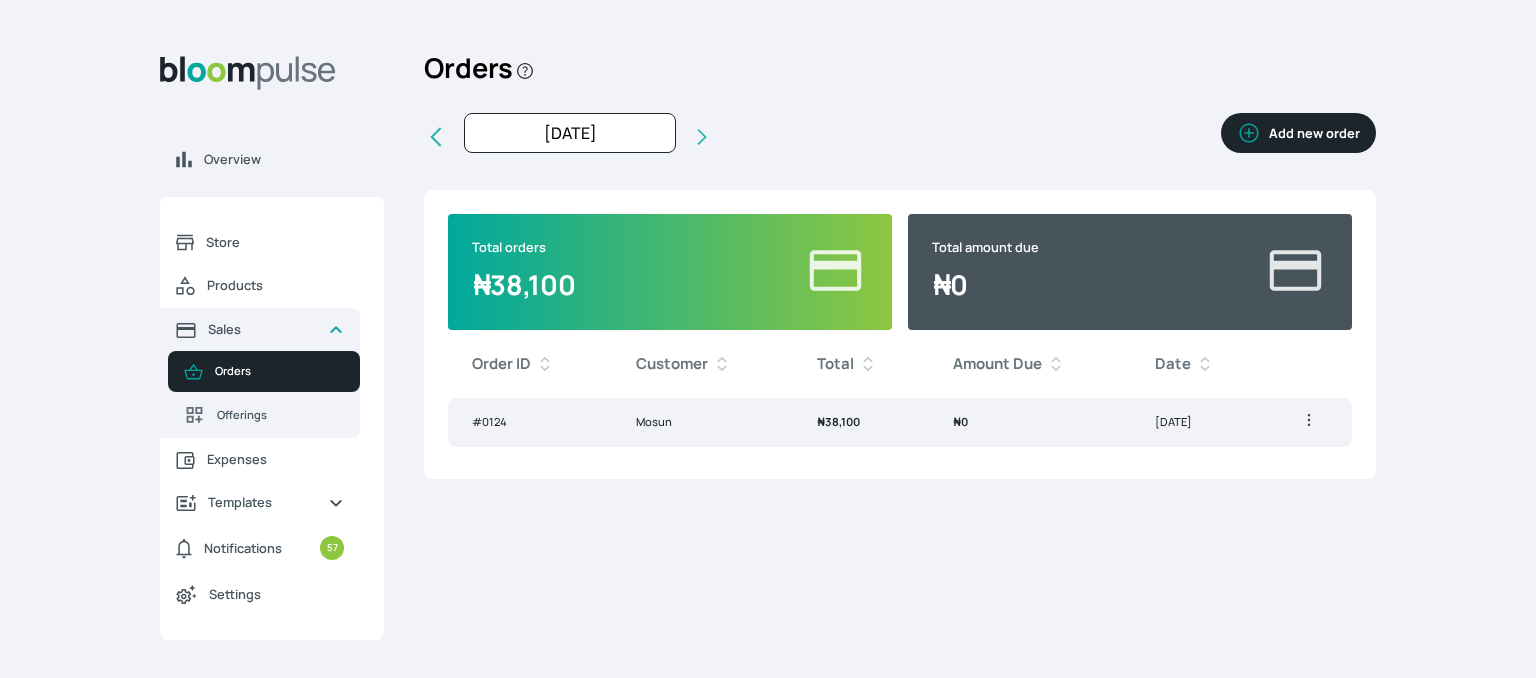 click on "Mosun" at bounding box center [702, 422] 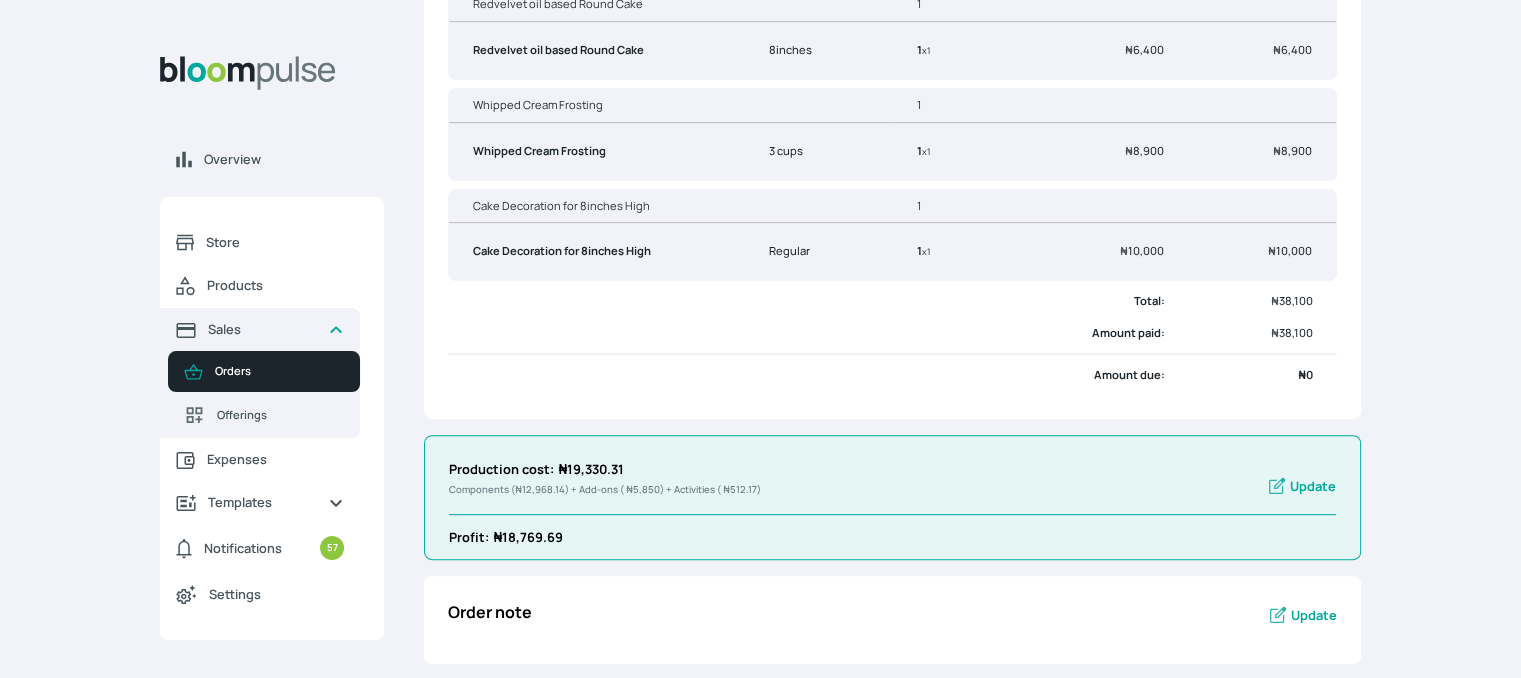scroll, scrollTop: 601, scrollLeft: 0, axis: vertical 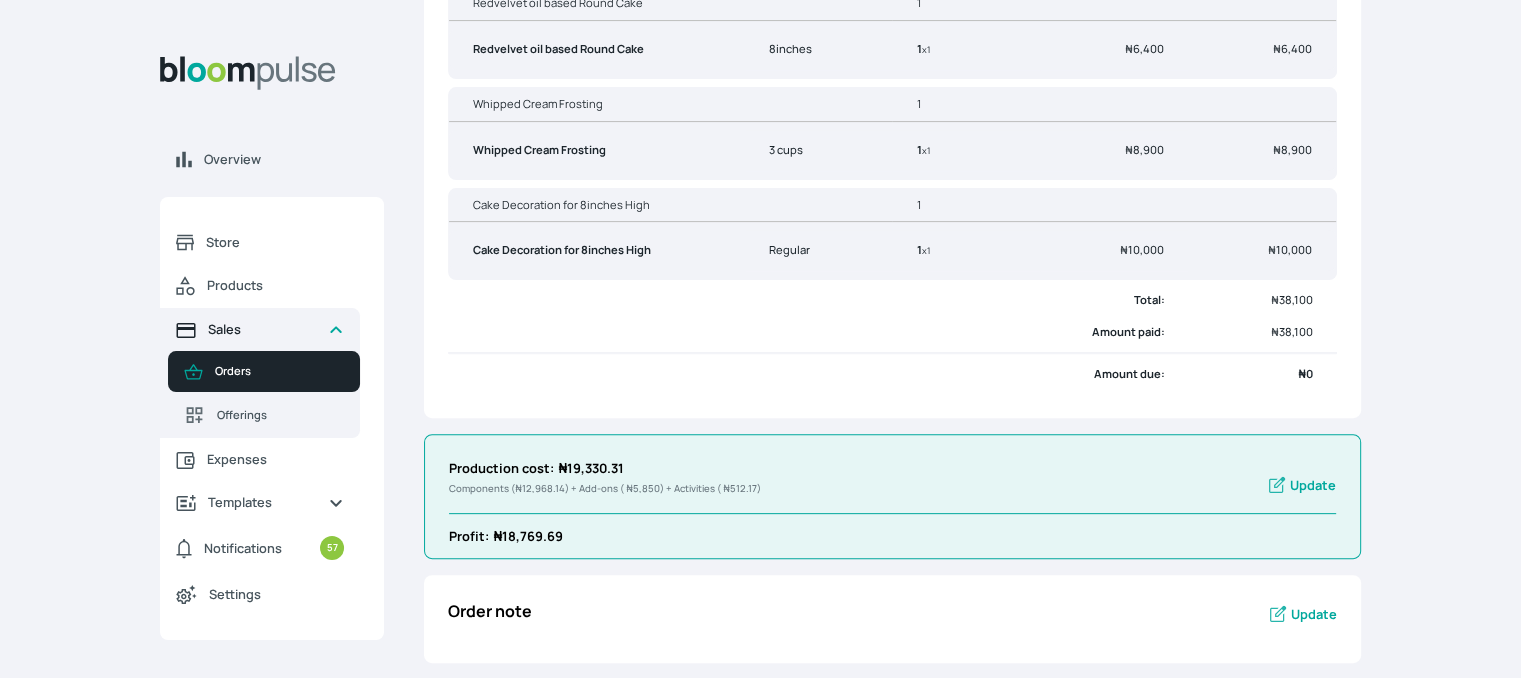 click on "Sales" at bounding box center (260, 329) 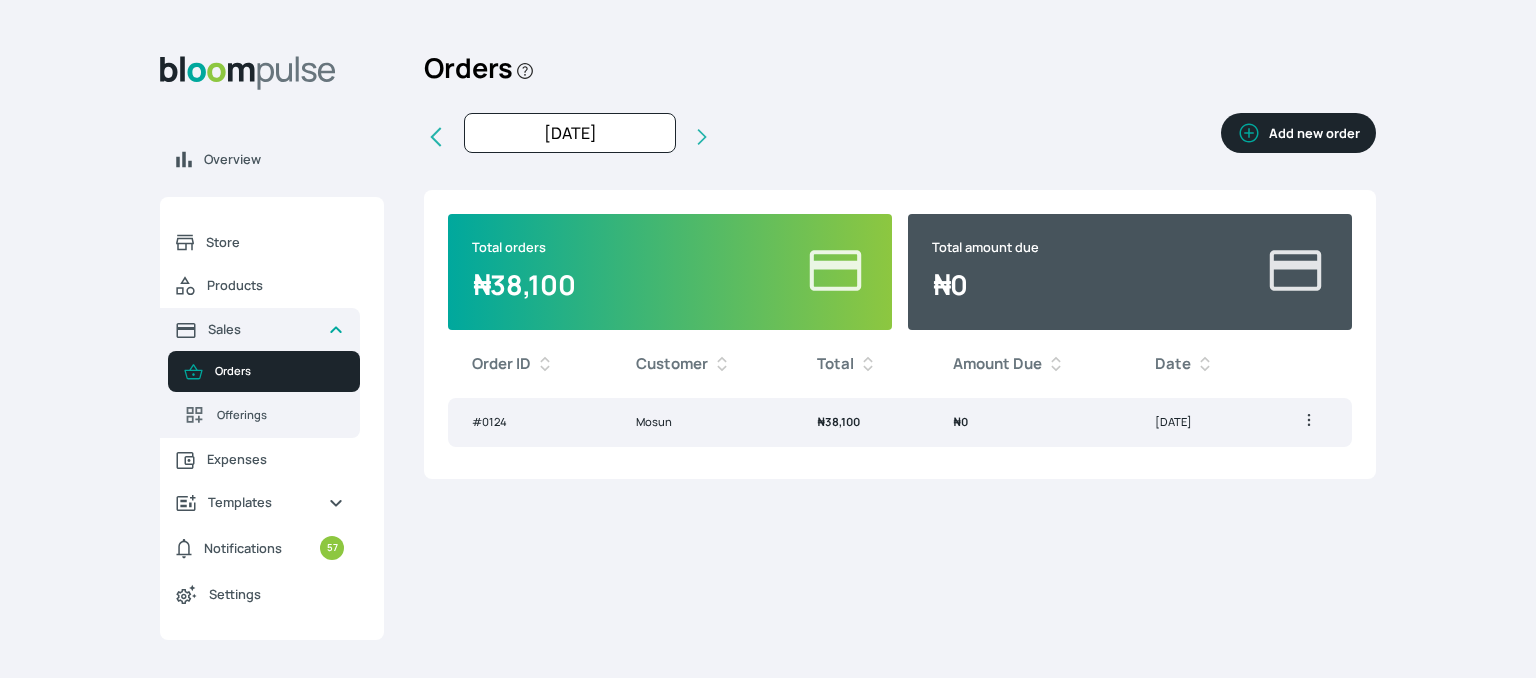 click on "Add new order" at bounding box center (1298, 133) 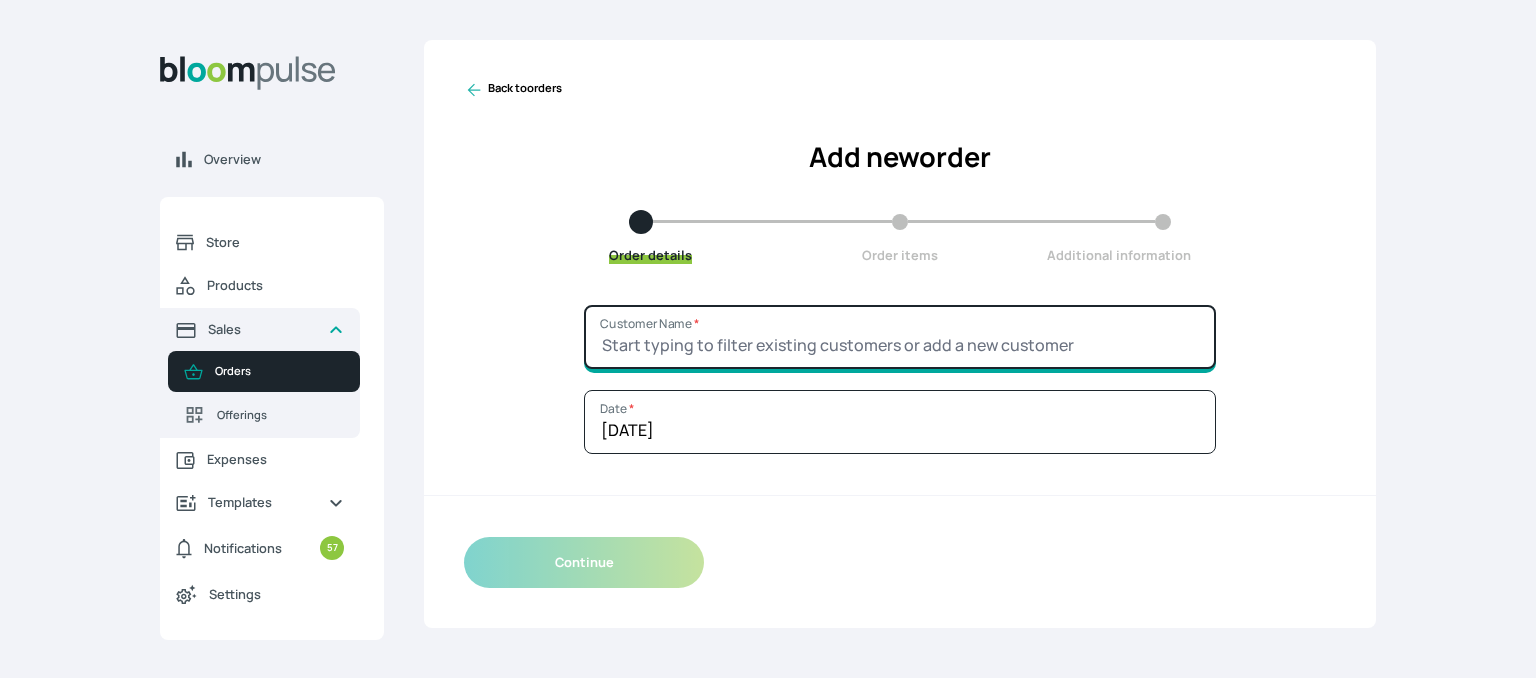 click on "Customer Name    *" at bounding box center [900, 337] 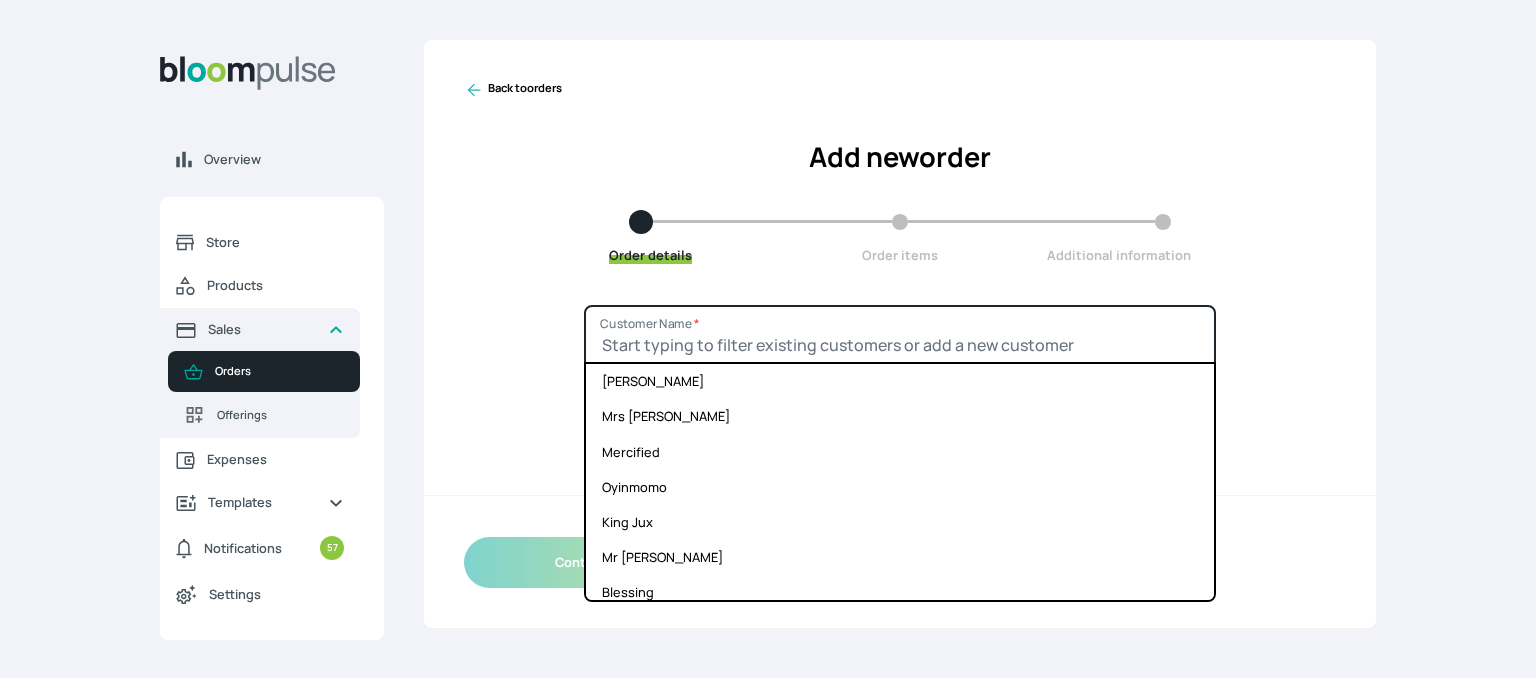 click on "Customer Name    *" at bounding box center [900, 337] 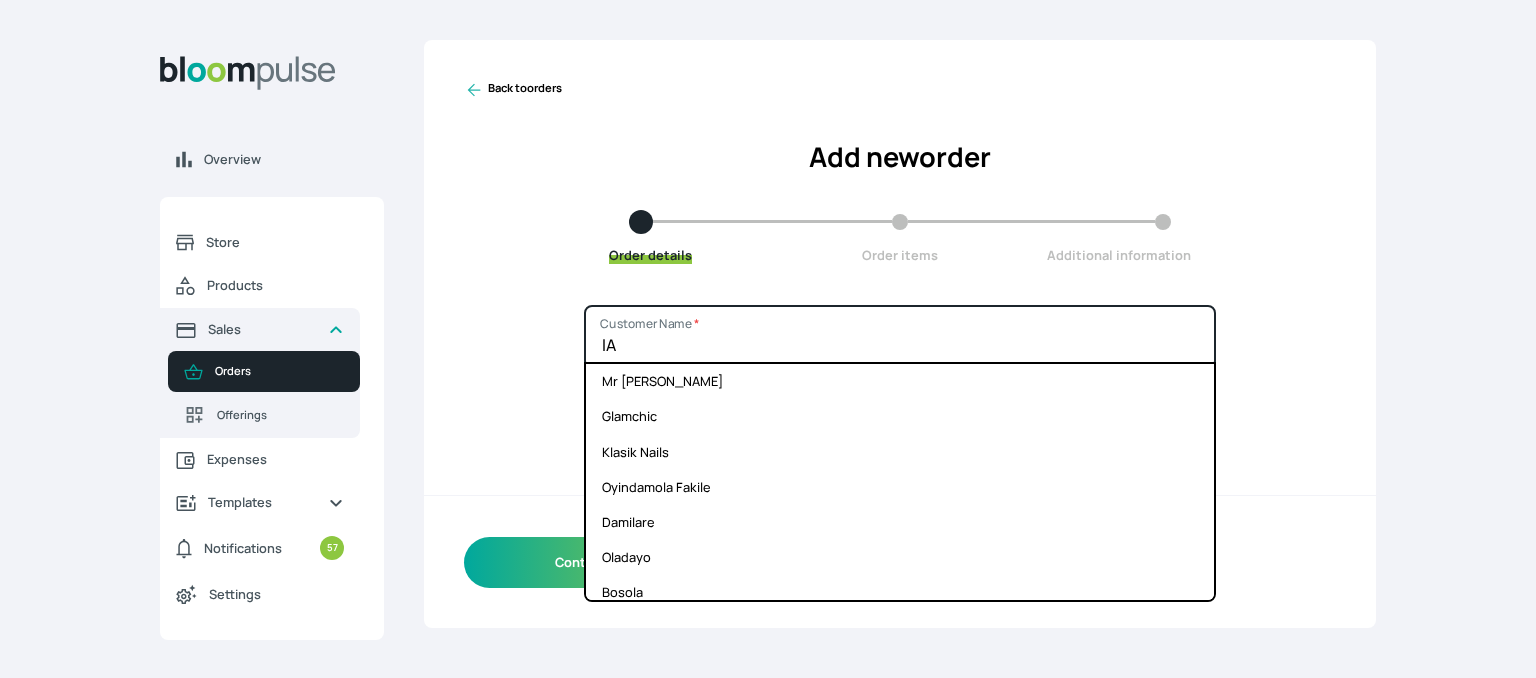 type on "l" 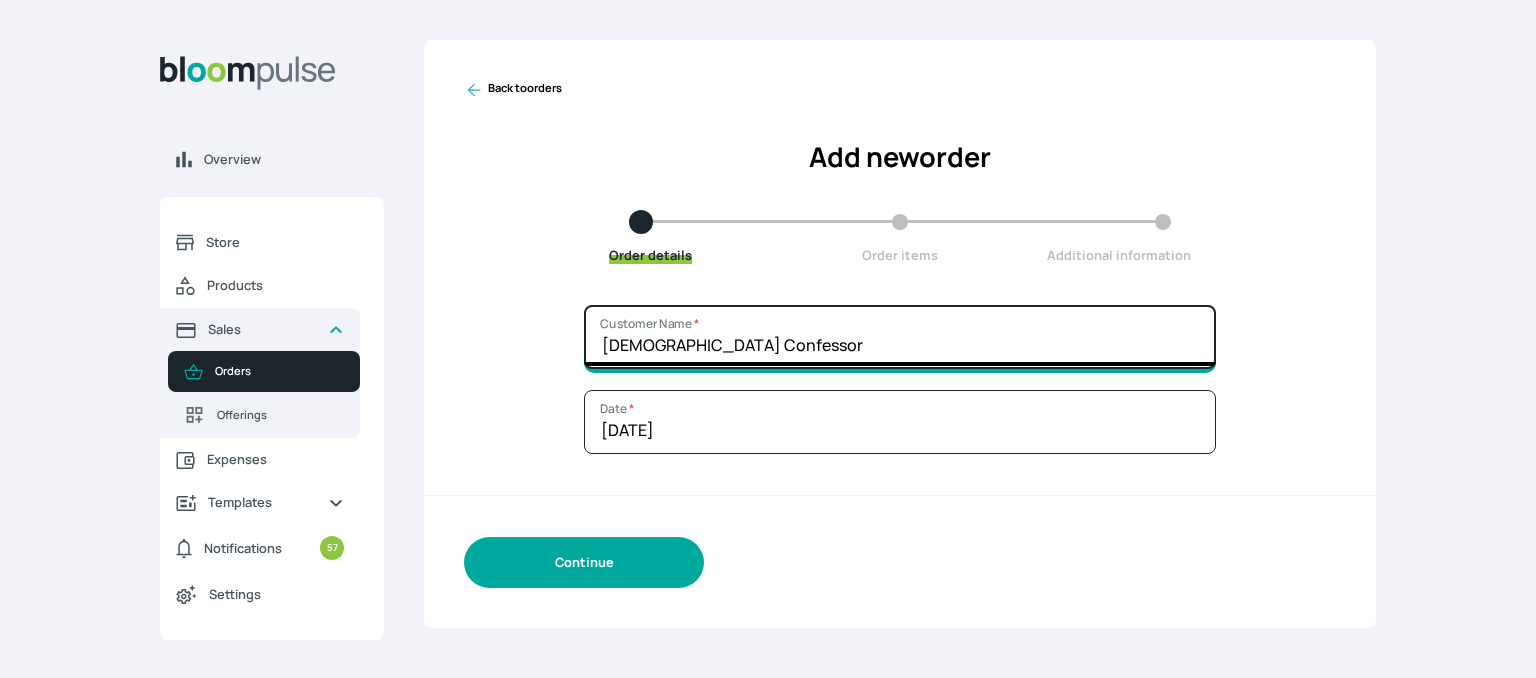 type on "Lady Confessor" 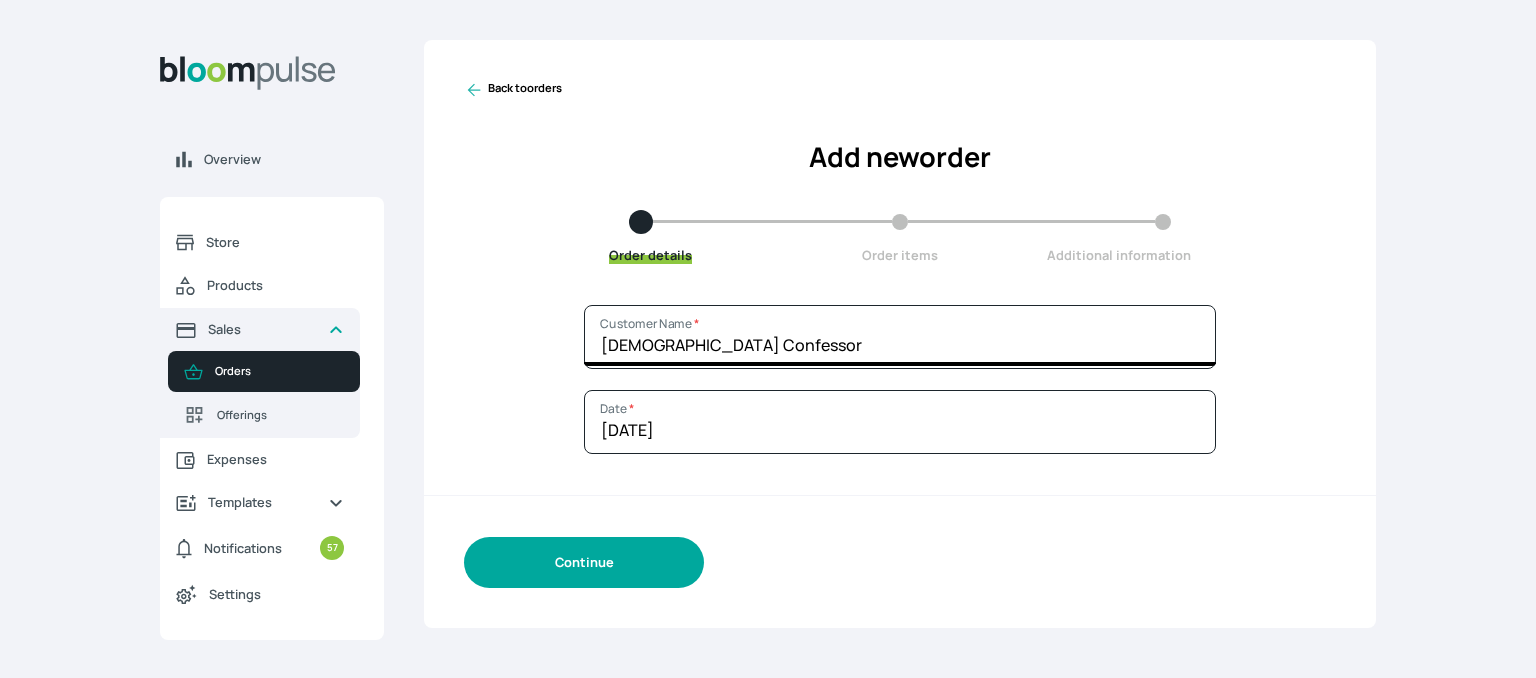 click on "Continue" at bounding box center (584, 562) 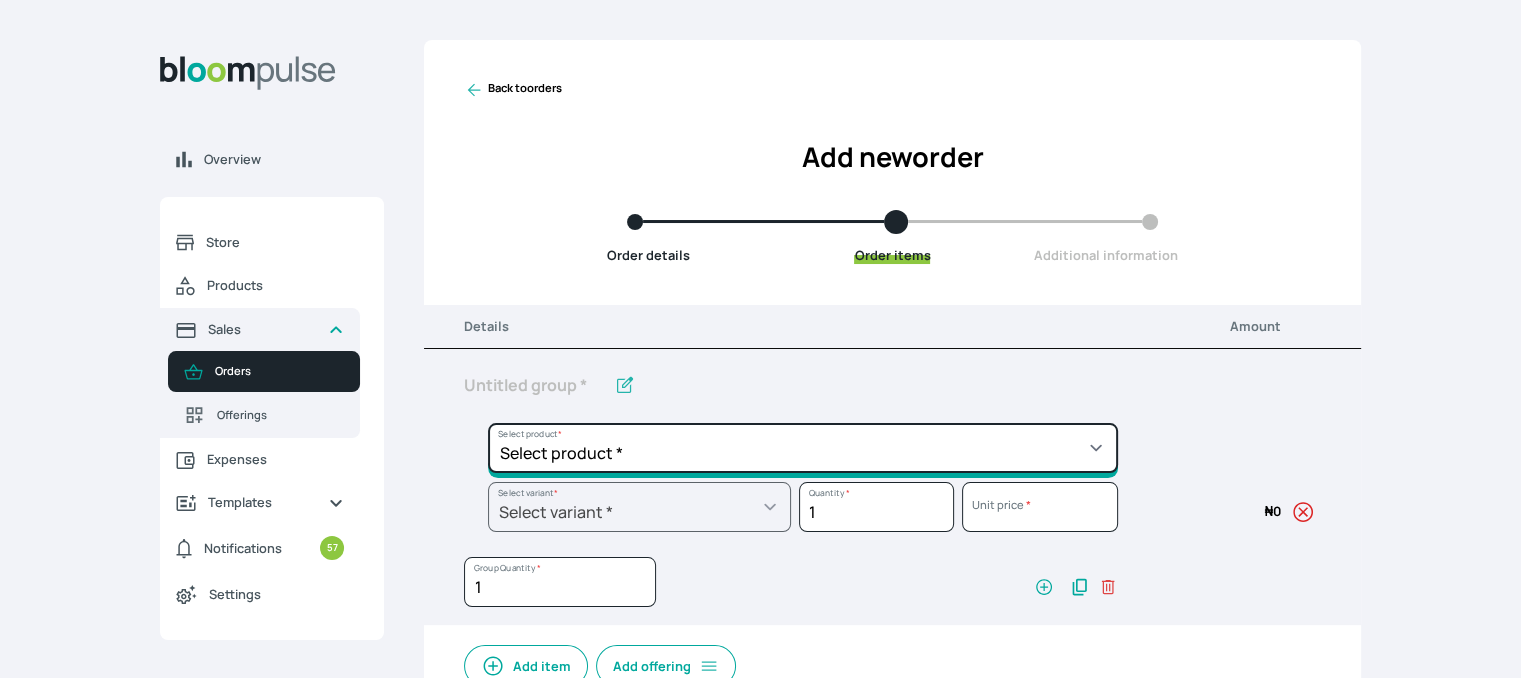 click on "Select product *  Cake Decoration for 8inches High  Chocolate oil based Round Cake  Geneose Sponge square Cake  Pound Square Cake  35cl zobo Mocktail  Banana Bread Batter BBQ Chicken  Bento Cake Budget Friendly Whippedcream Decoration Cake Decoration for 6inches High Cake Decoration for 6inches Low Cake loaf Chocolate Cake Batter Chocolate Ganache Chocolate oil based Batter Chocolate oil based square Cake Chocolate Round Cake Chop Life Package 2 Classic Banana Bread Loaf Coconut Banana Bread Loaf Cookies and Cream oil based Batter Cookies and cream oil based Round Cake Cupcakes Custom Made Whippedcream Decoration Doughnut Batter Fondant 1 Recipe  Fruit Cake Fruit Cake Batter Geneose Sponge Cake Batter Geneose Sponge Round Cake Meat Pie Meat Pie per 1 Mini puff Pound Cake Batter Pound Round Cake  Puff puff Redvelvet Cake Batter Redvelvet oil based Batter Redvelvet oil based Round Cake Redvelvet Round Cake Royal Buttercream  Small chops Stick Meat Sugar Doughnut  Swiss Meringue Buttercream  Valentine Love Box" at bounding box center [803, 448] 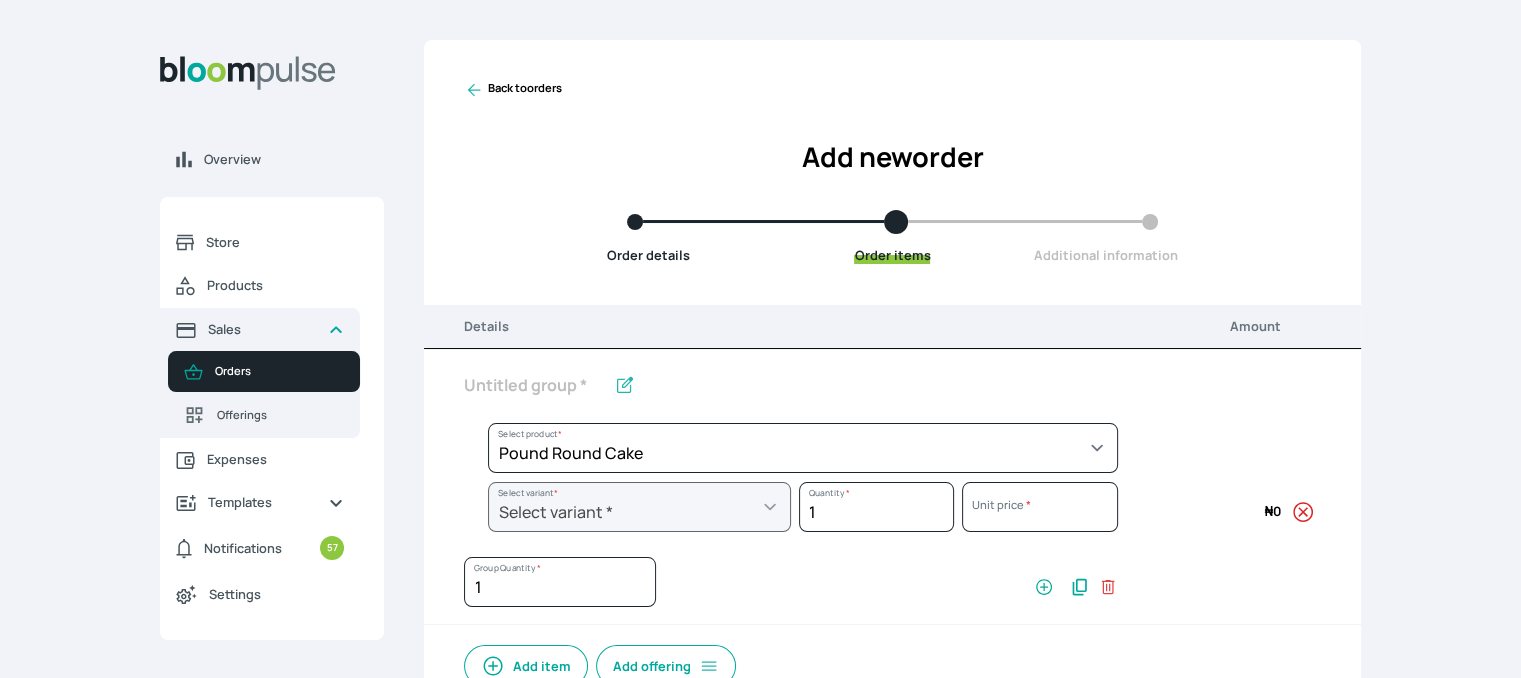 select on "a288c6ae-7a33-4d48-9e4d-feb53a4d1c56" 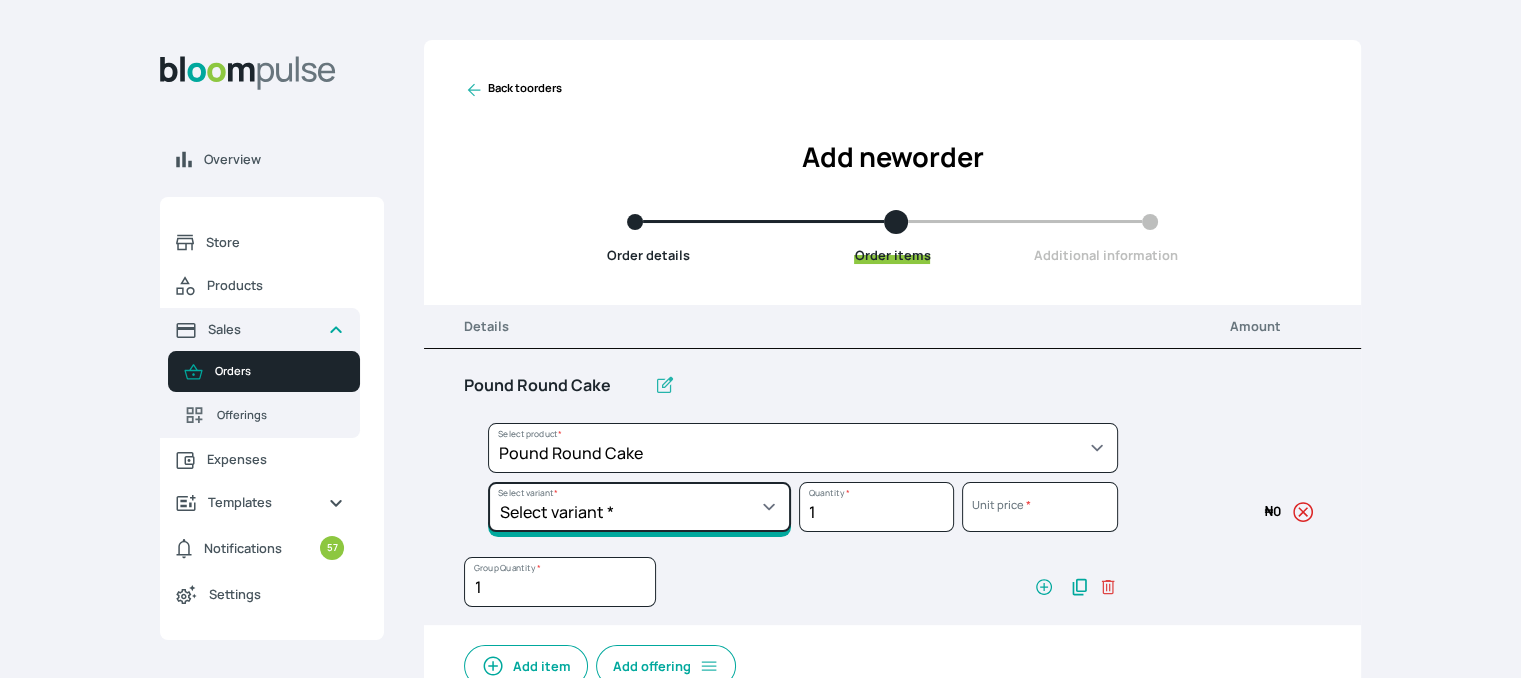 click on "Select variant * 10inches 11inches 12inches 13inches 14inches 6inches 7inches 8inches 9inches" at bounding box center (639, 507) 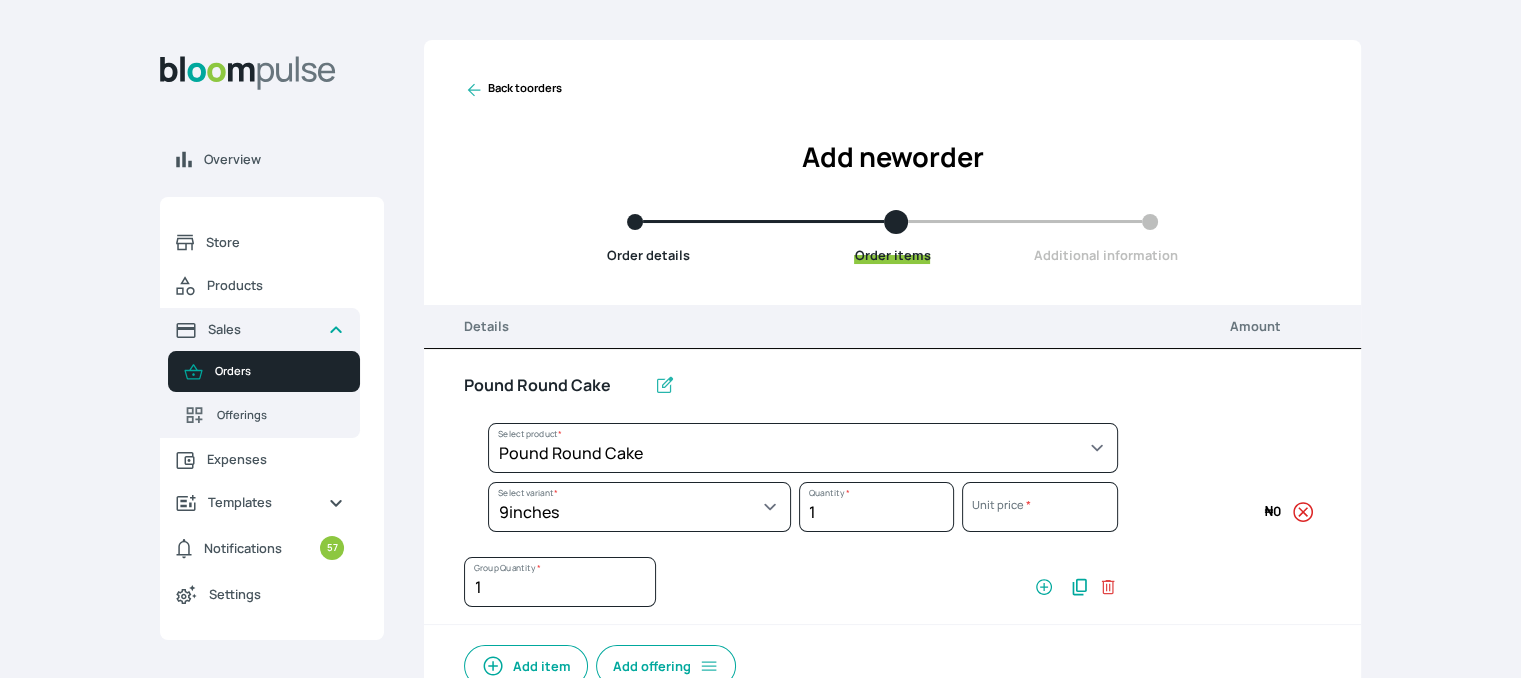 select on "a288c6ae-7a33-4d48-9e4d-feb53a4d1c56" 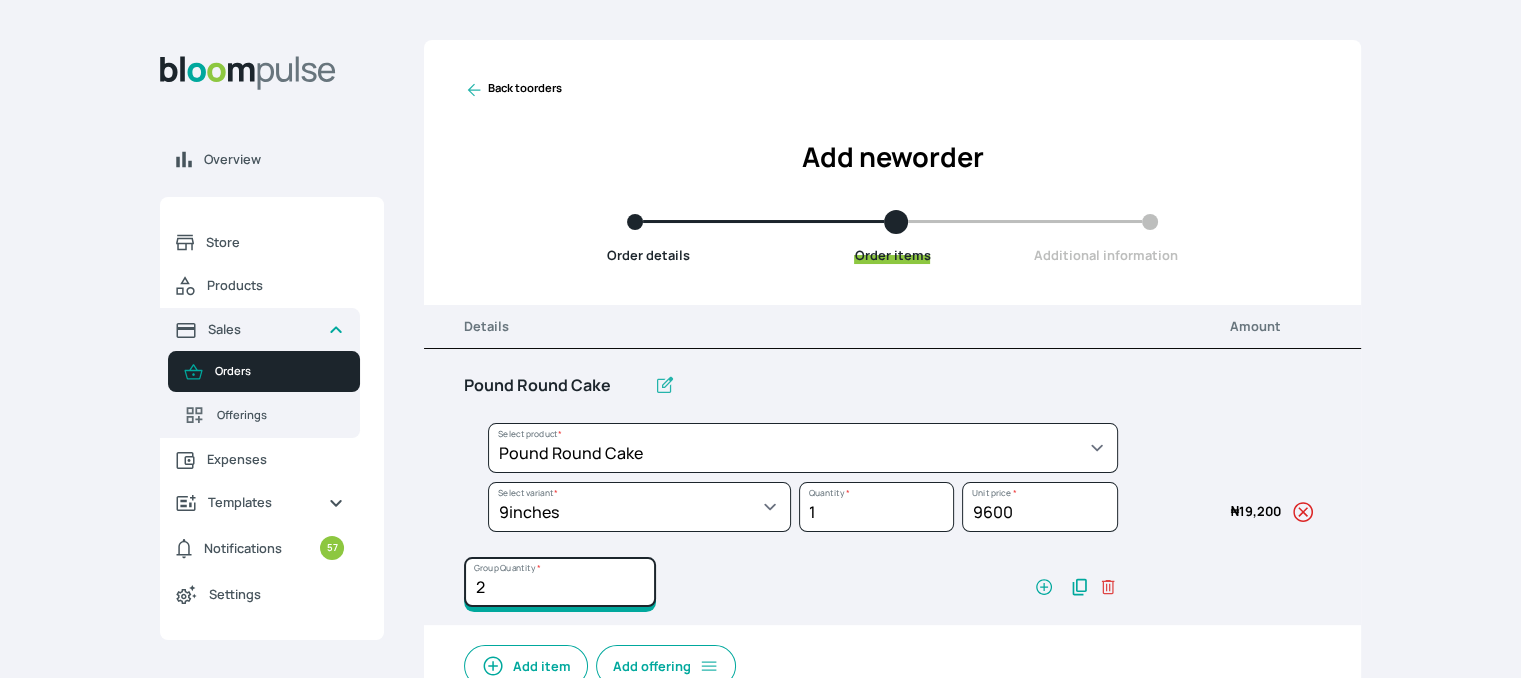 type on "2" 